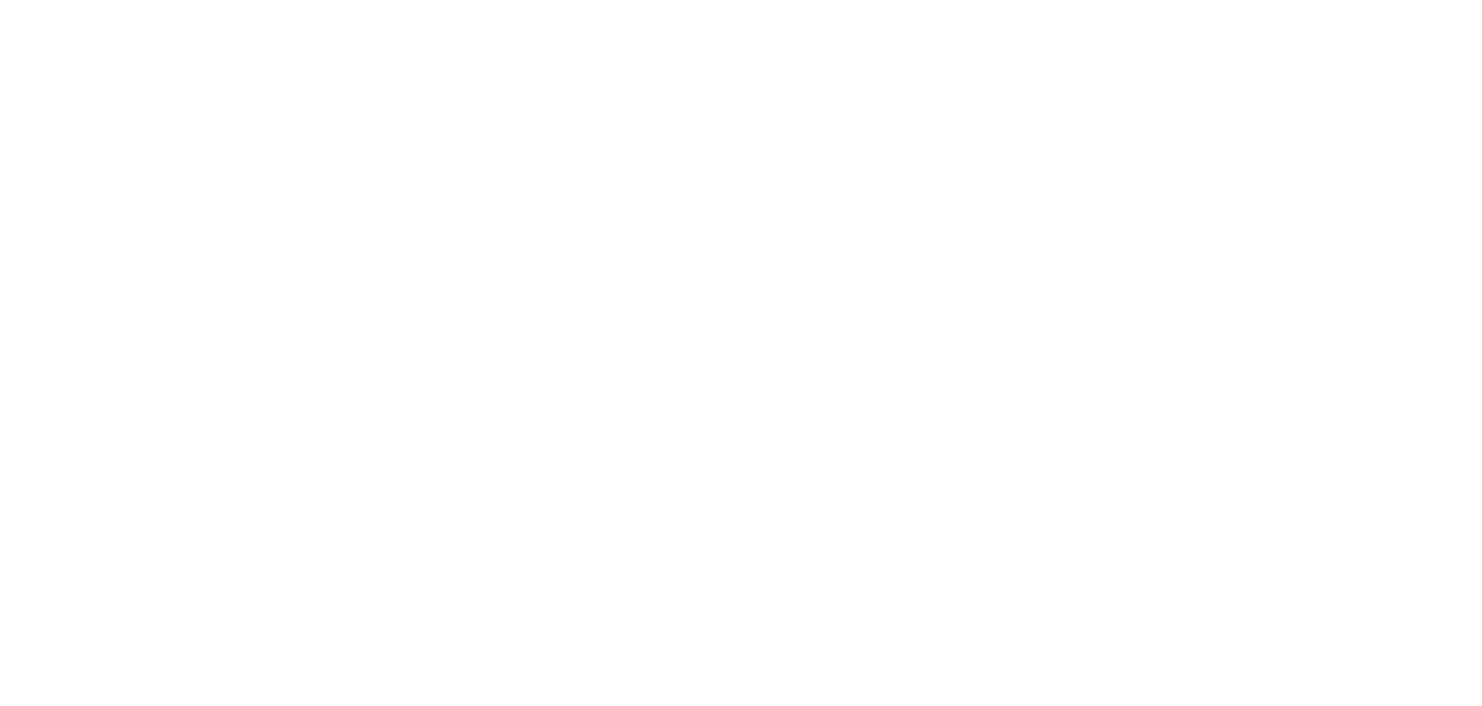 scroll, scrollTop: 0, scrollLeft: 0, axis: both 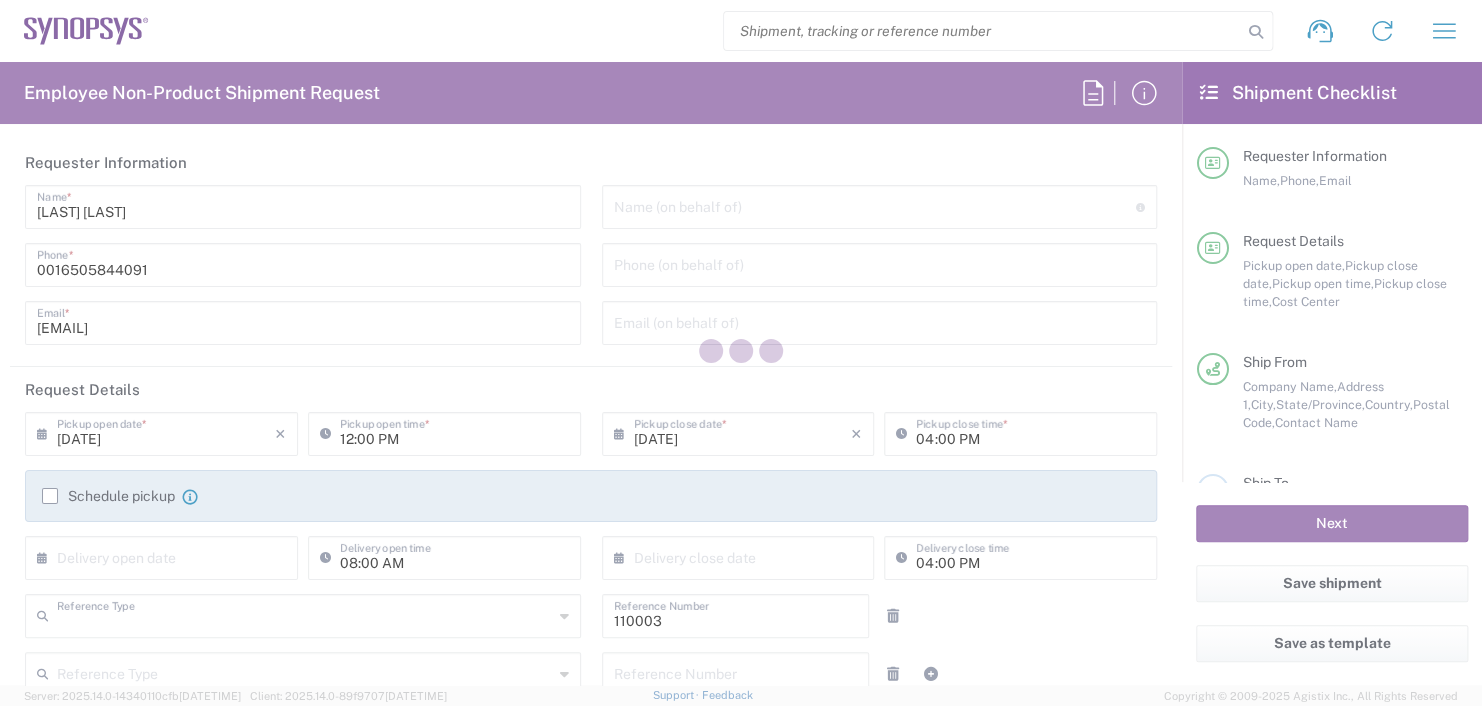 type on "Department" 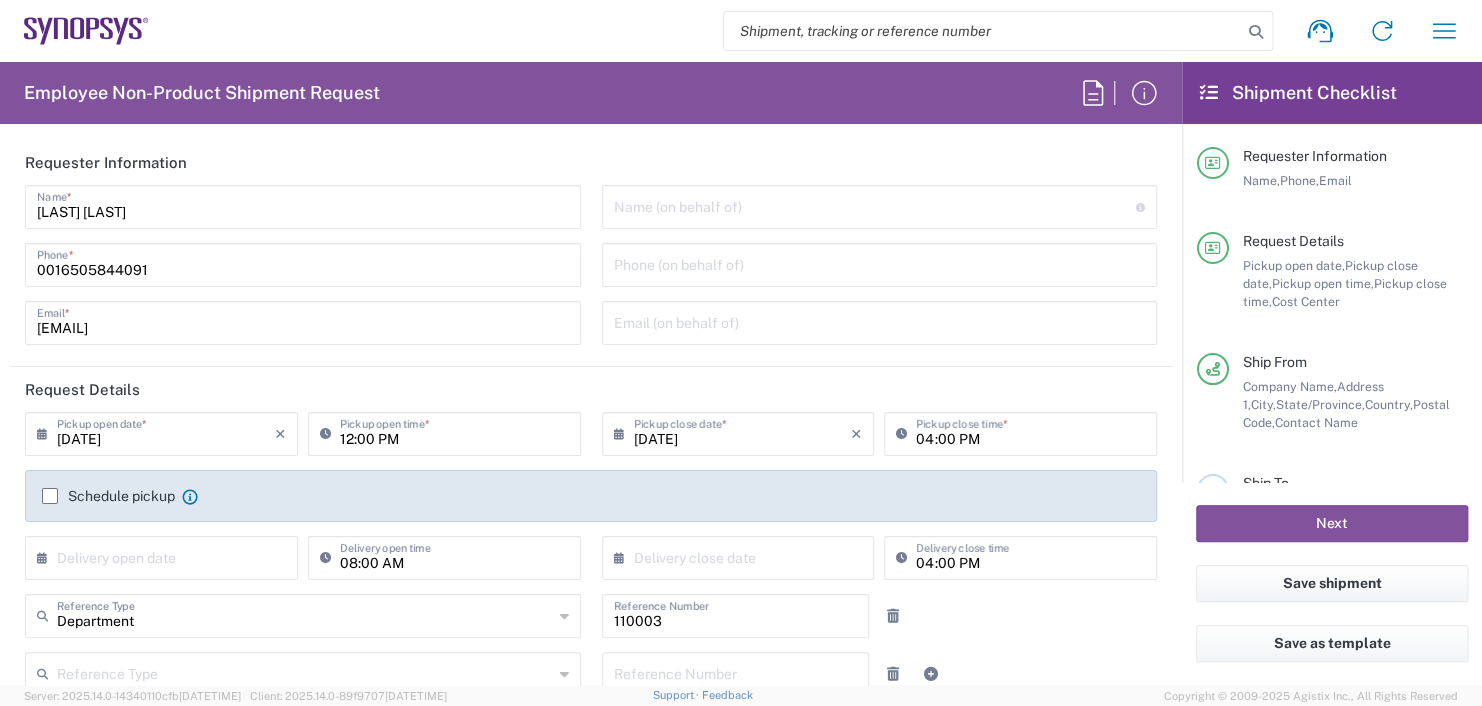 type on "Headquarters USSV" 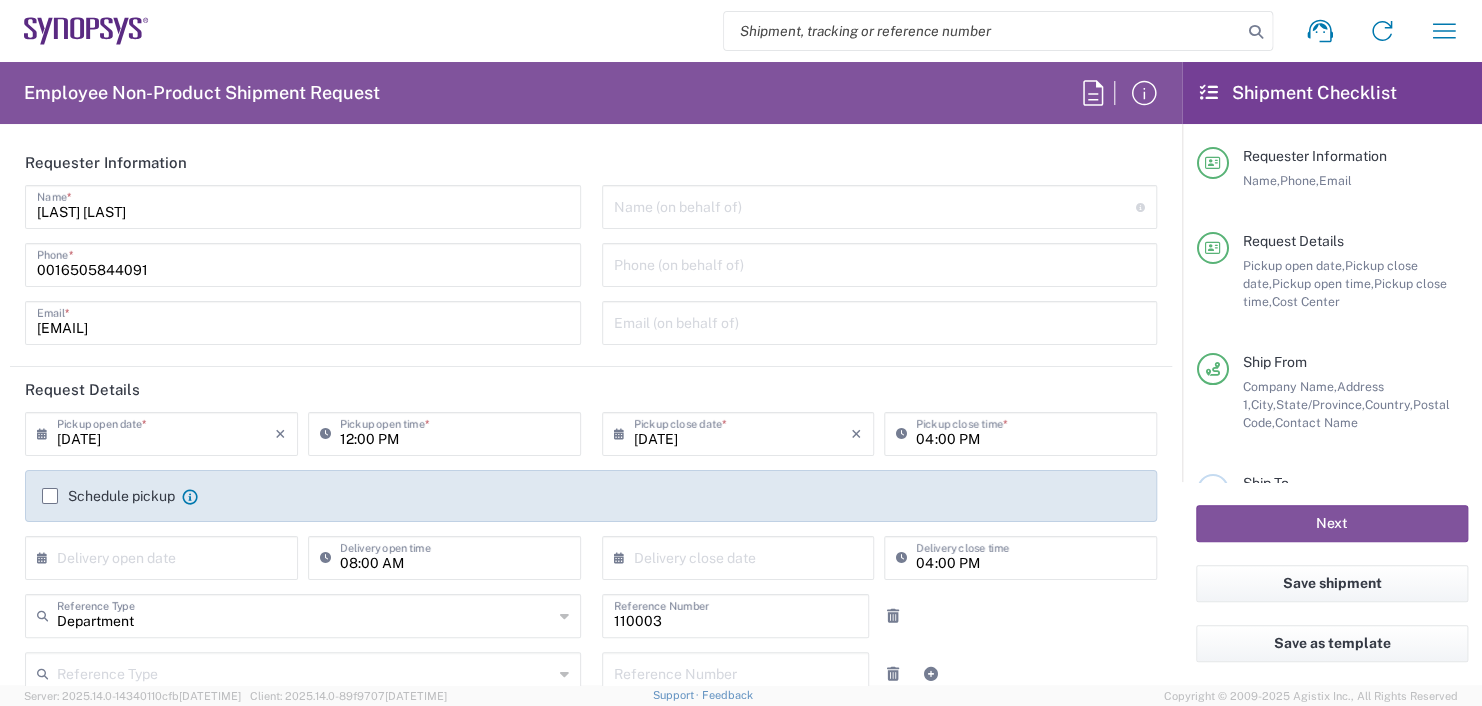 click at bounding box center (875, 205) 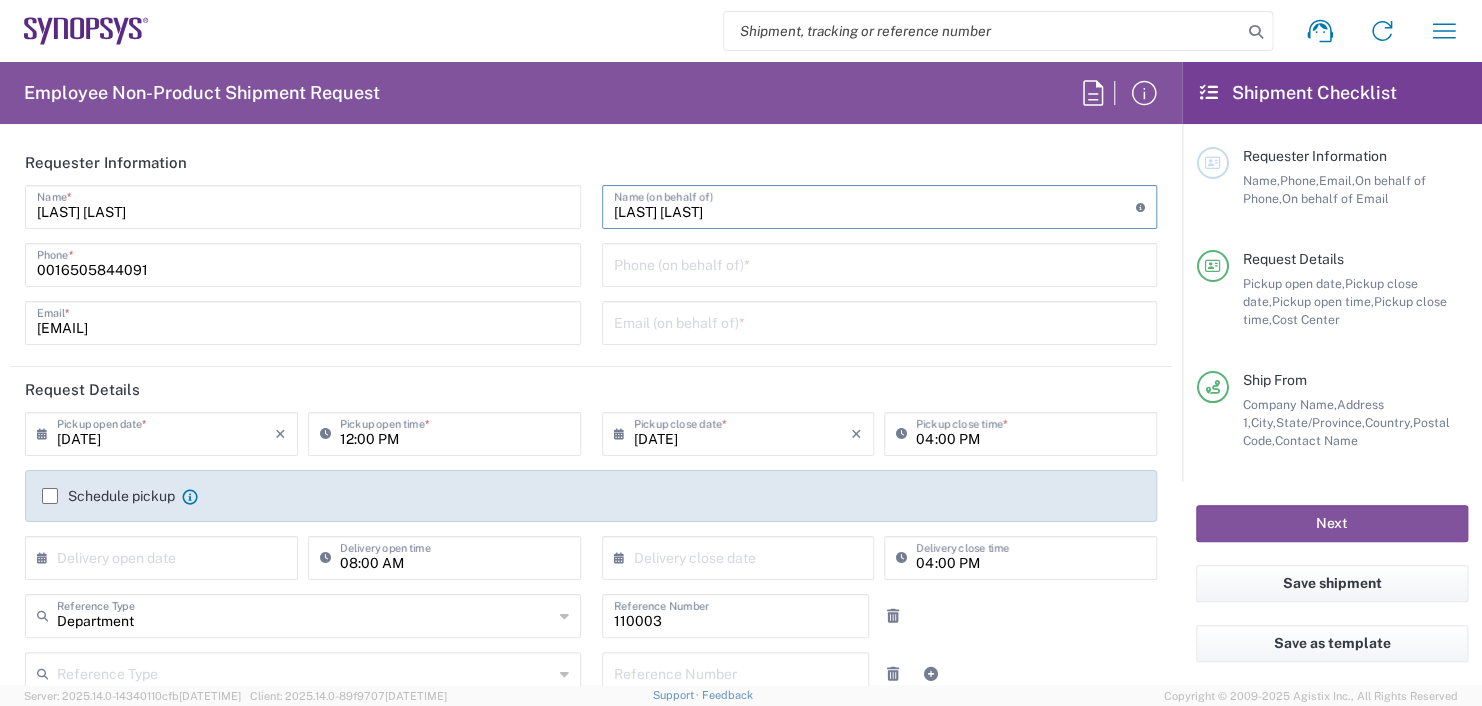 type on "[LAST] [LAST]" 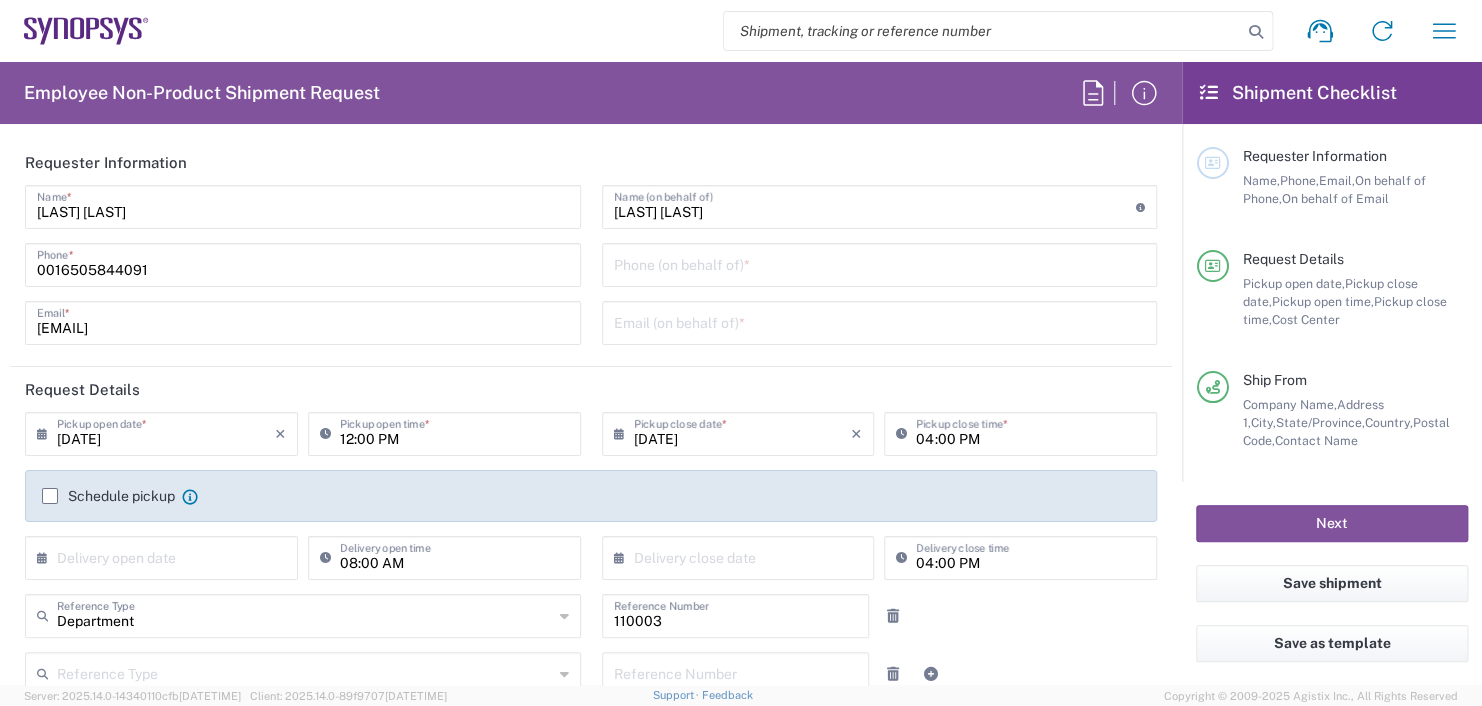 click on "12:00 PM" at bounding box center [454, 432] 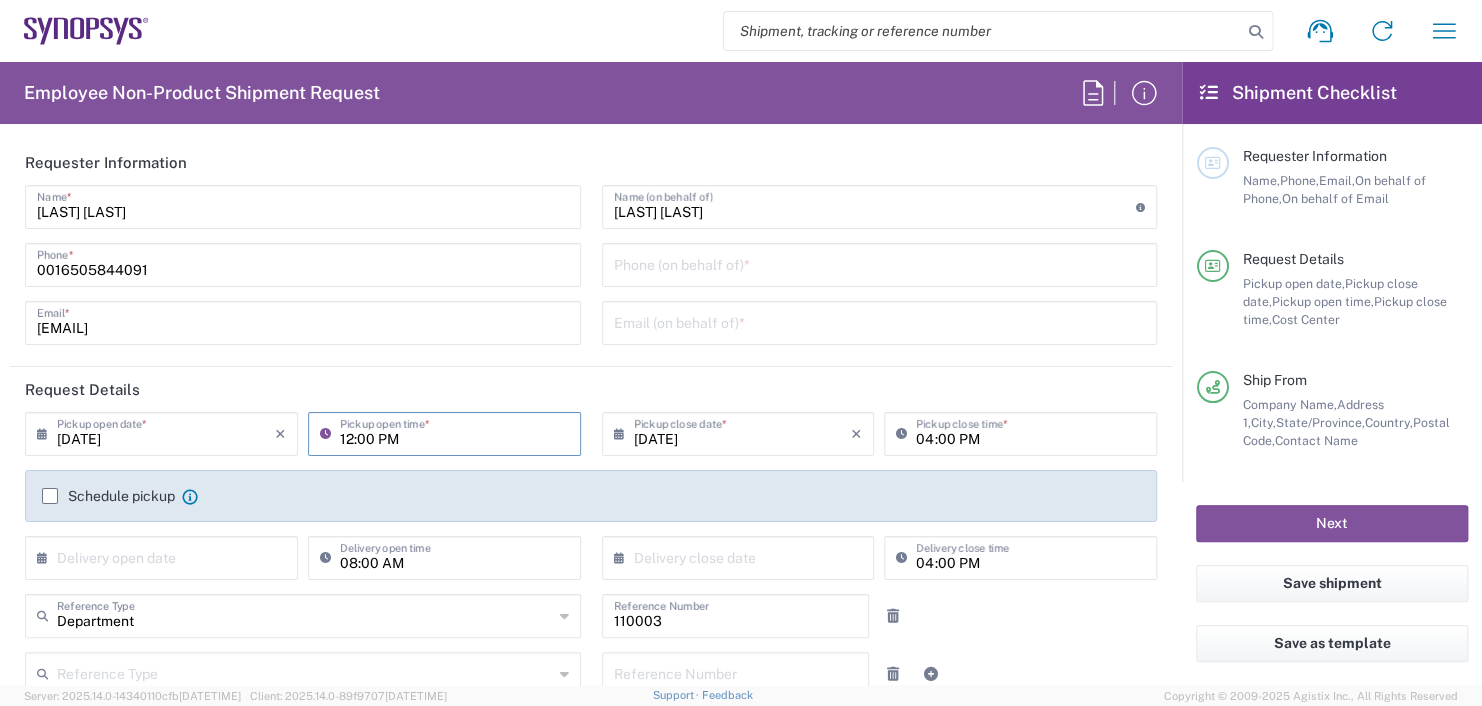 click on "12:00 PM" at bounding box center [454, 432] 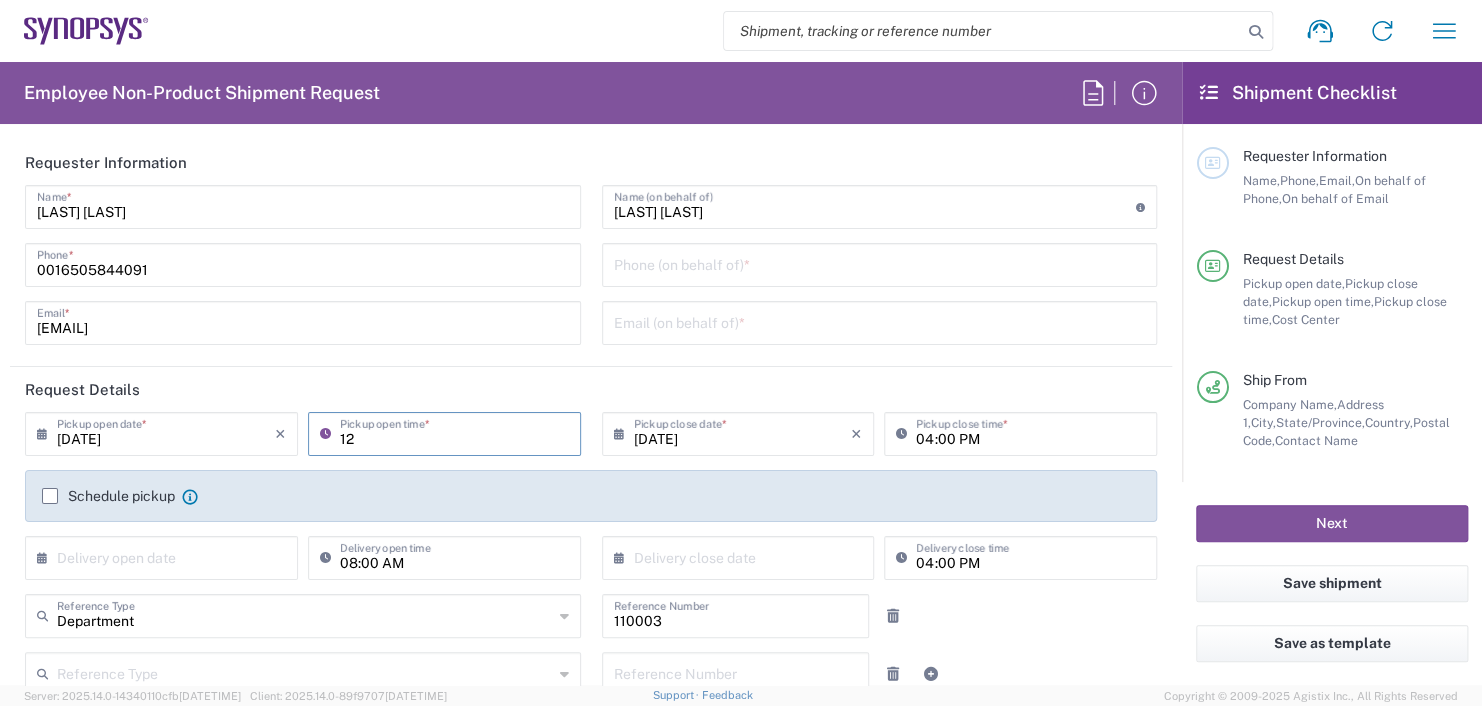 type on "1" 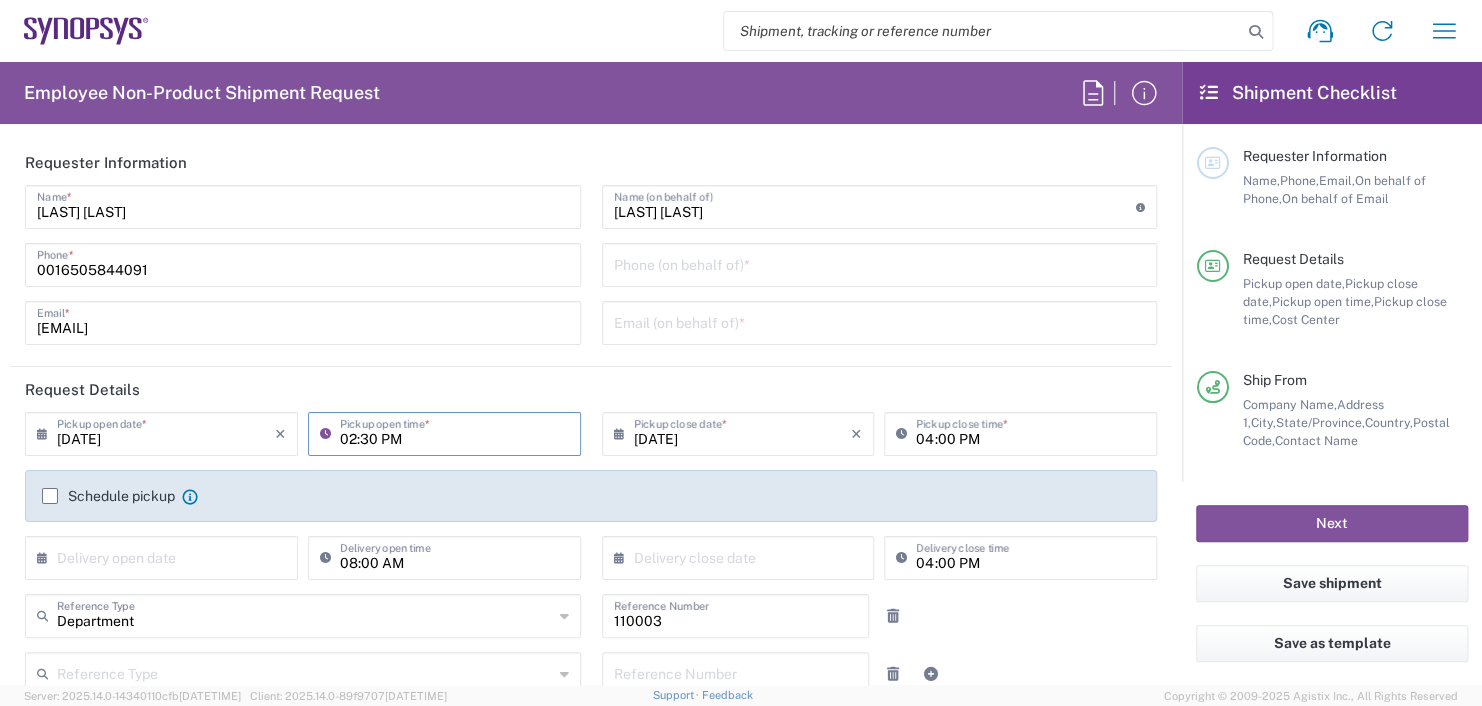 type on "02:30 PM" 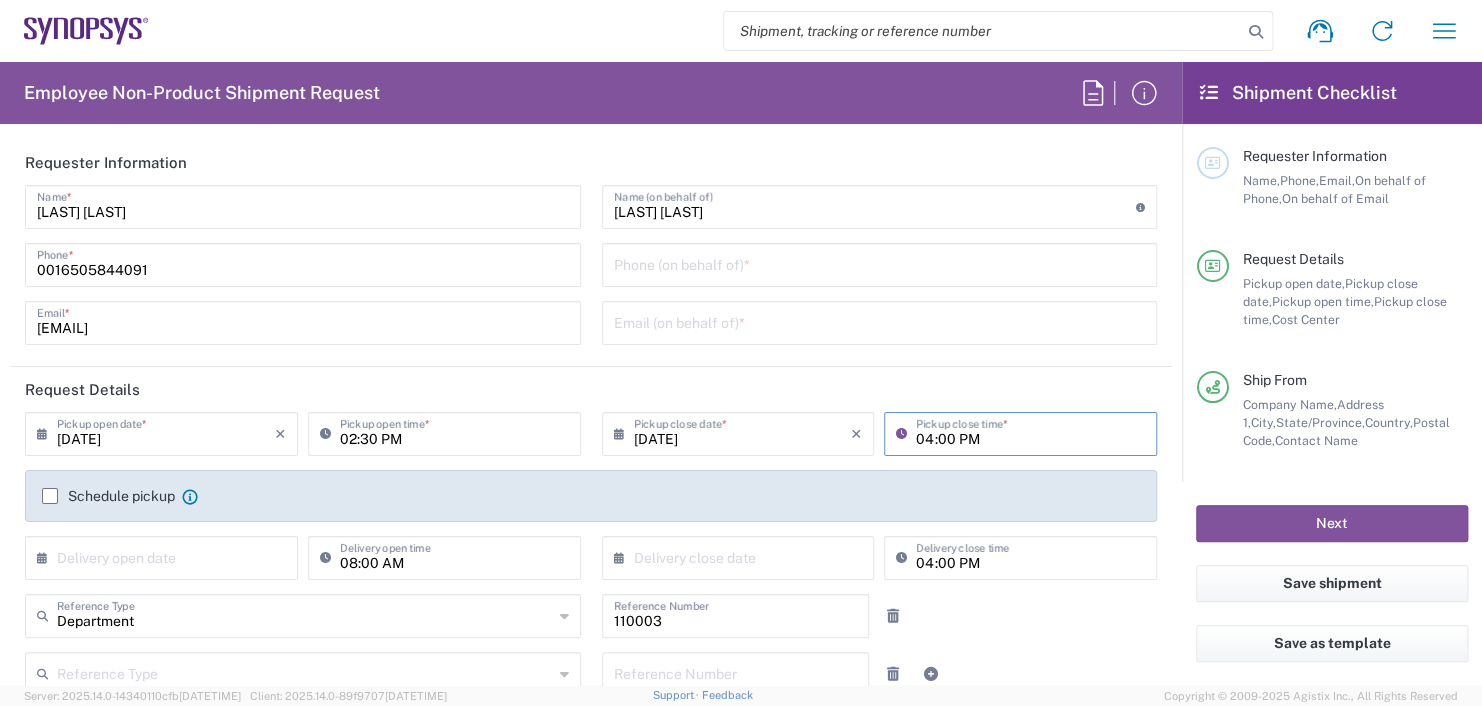 click on "04:00 PM" at bounding box center [1030, 432] 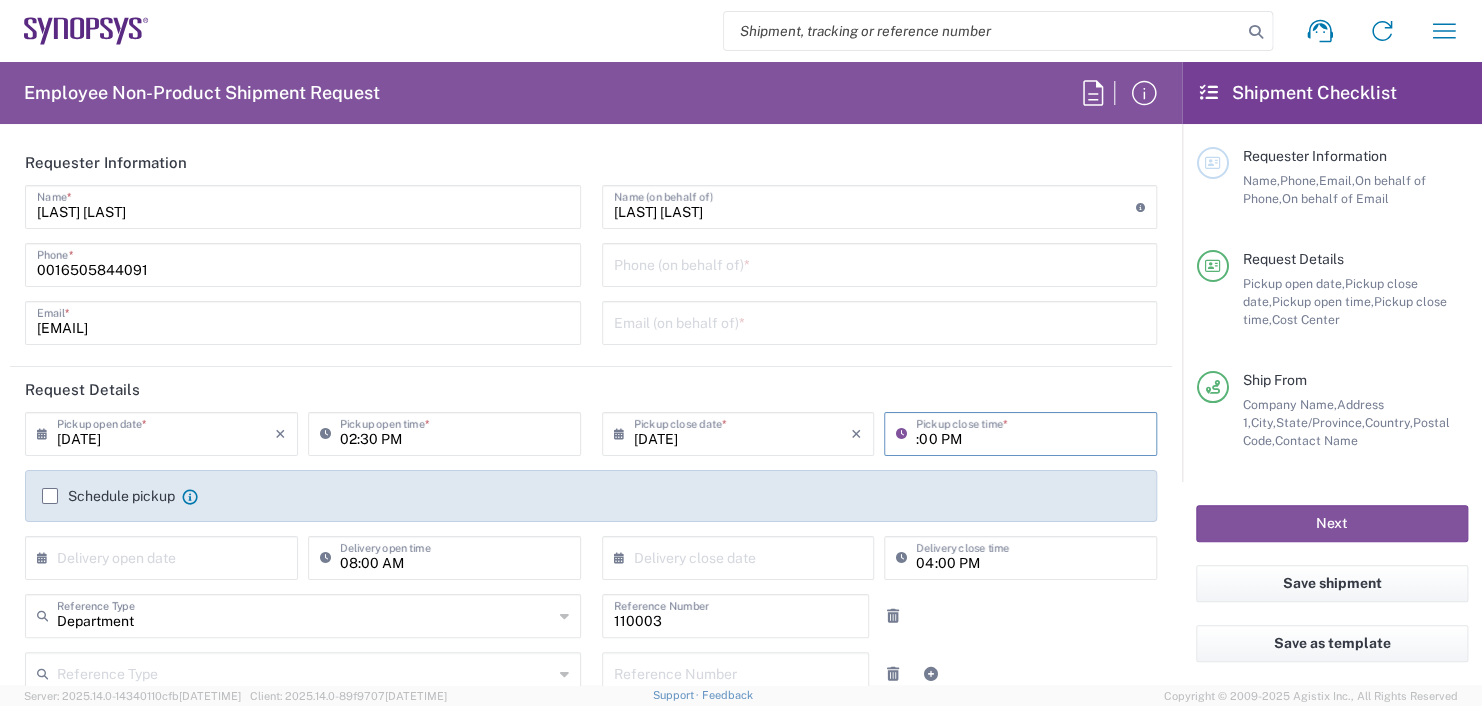 click on ":00 PM" at bounding box center [1030, 432] 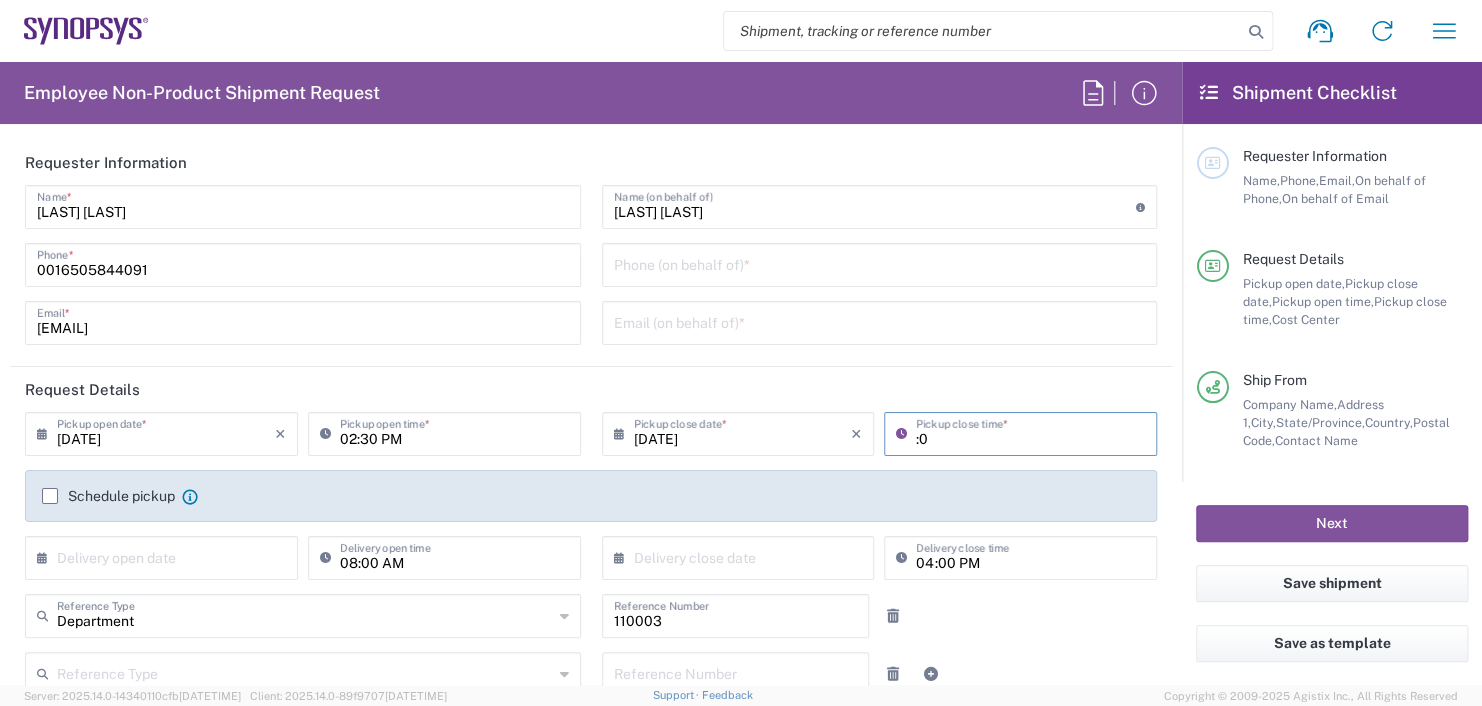 type on ":" 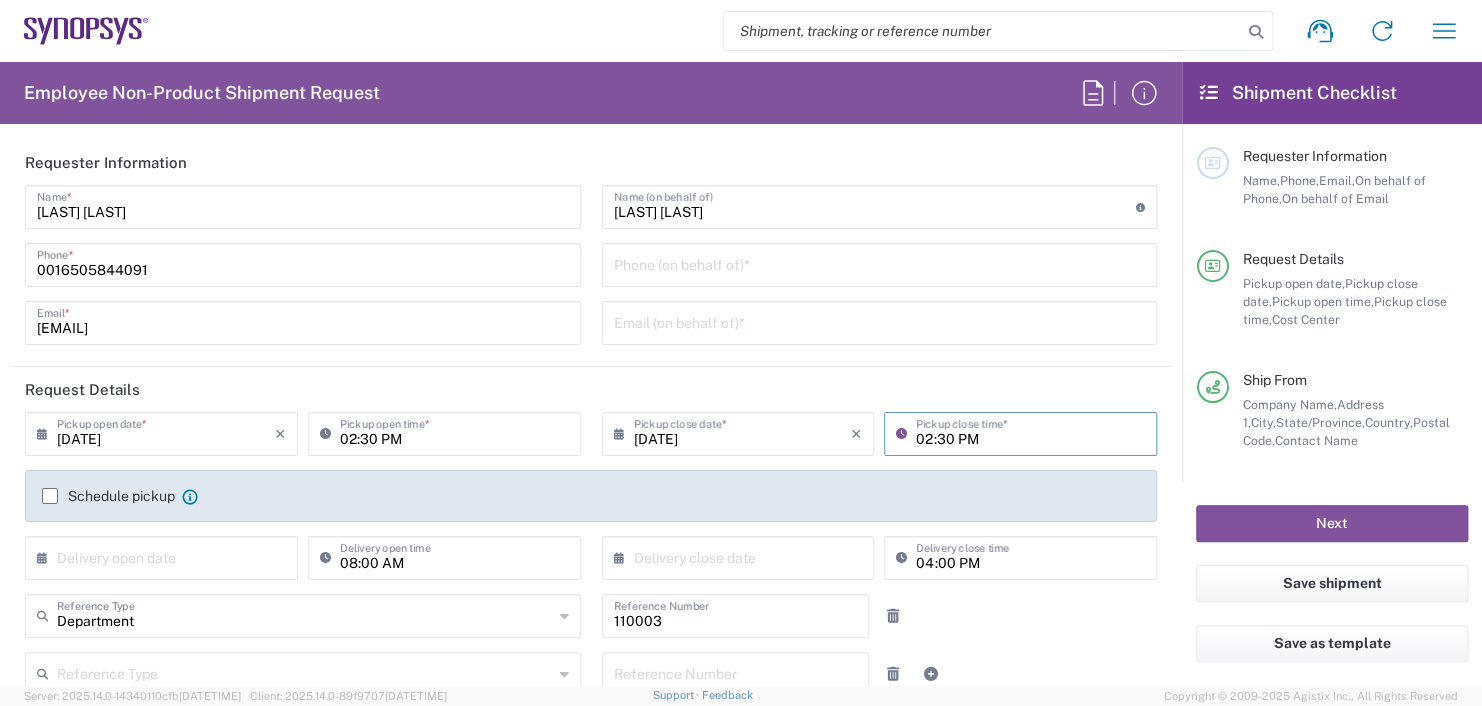 type on "02:30 PM" 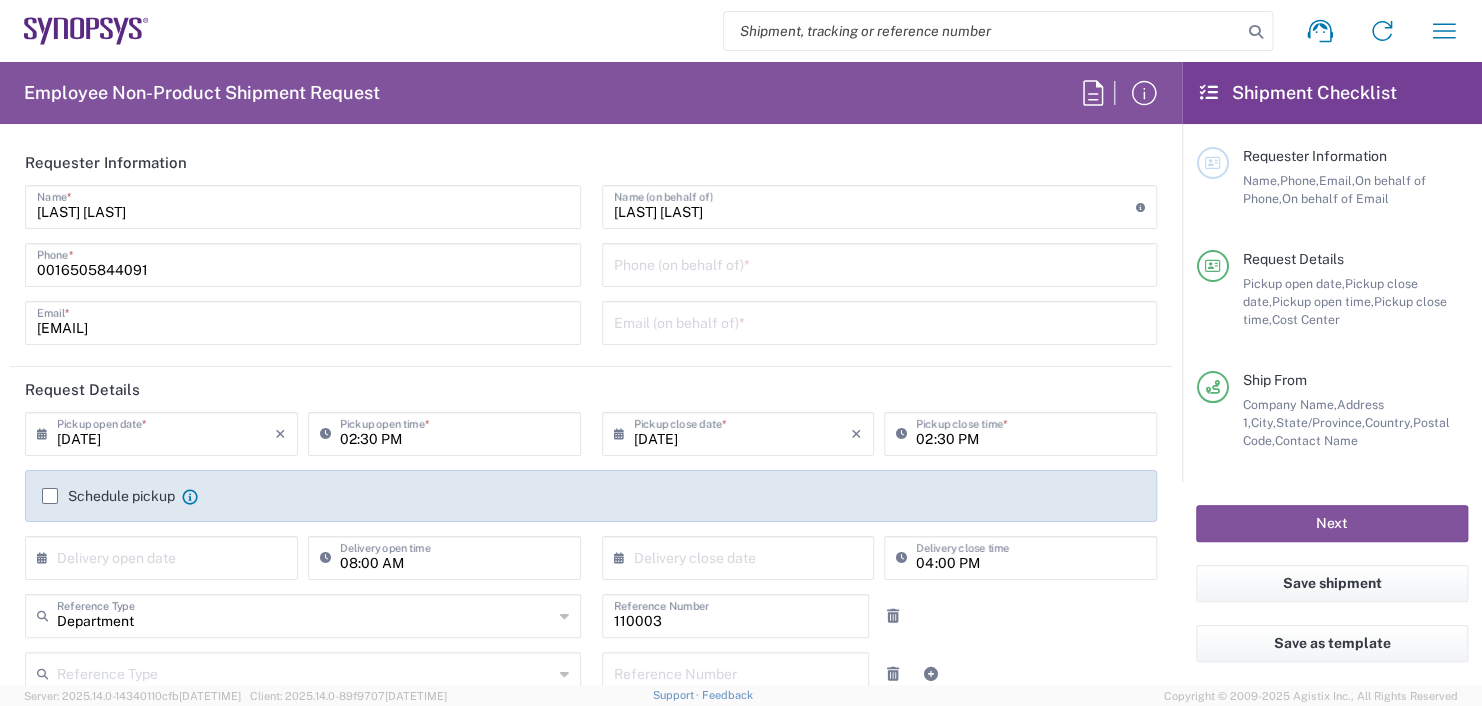 scroll, scrollTop: 200, scrollLeft: 0, axis: vertical 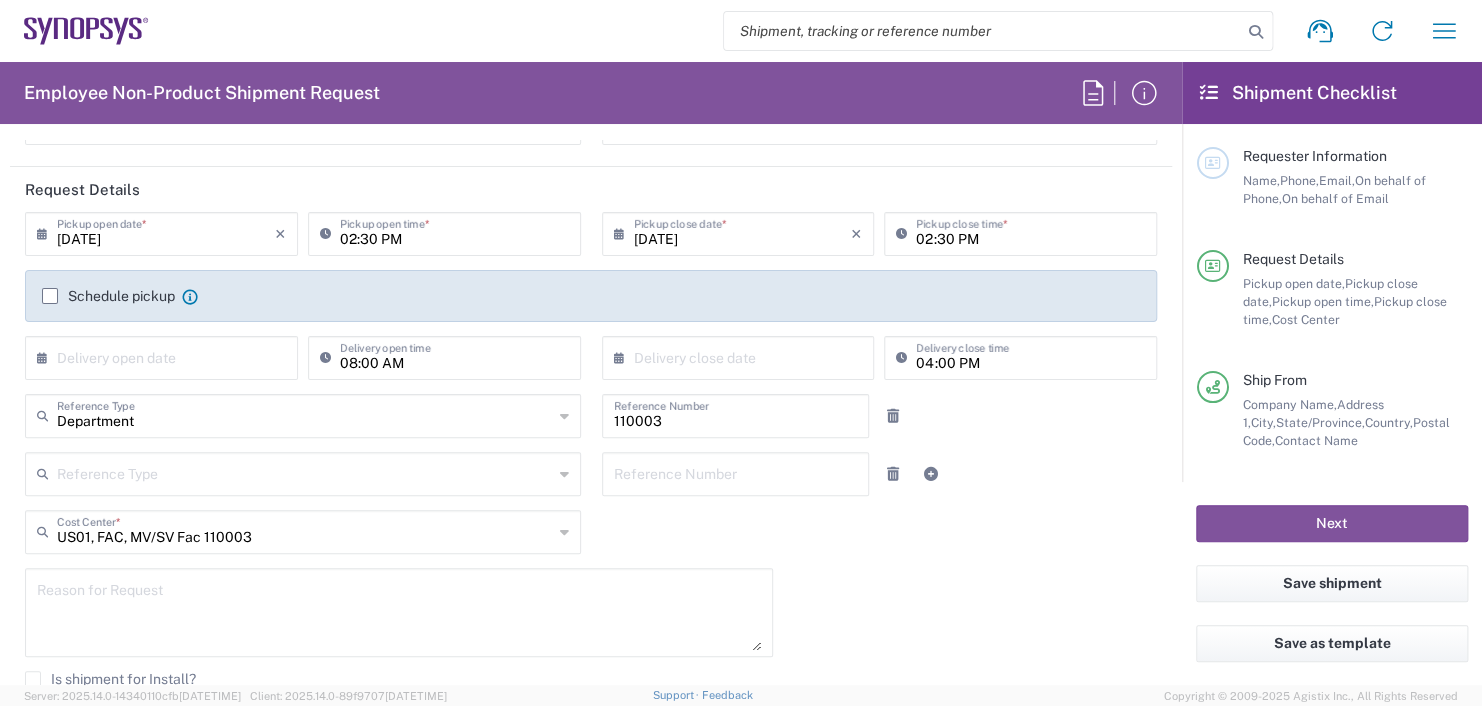 drag, startPoint x: 74, startPoint y: 335, endPoint x: 105, endPoint y: 368, distance: 45.276924 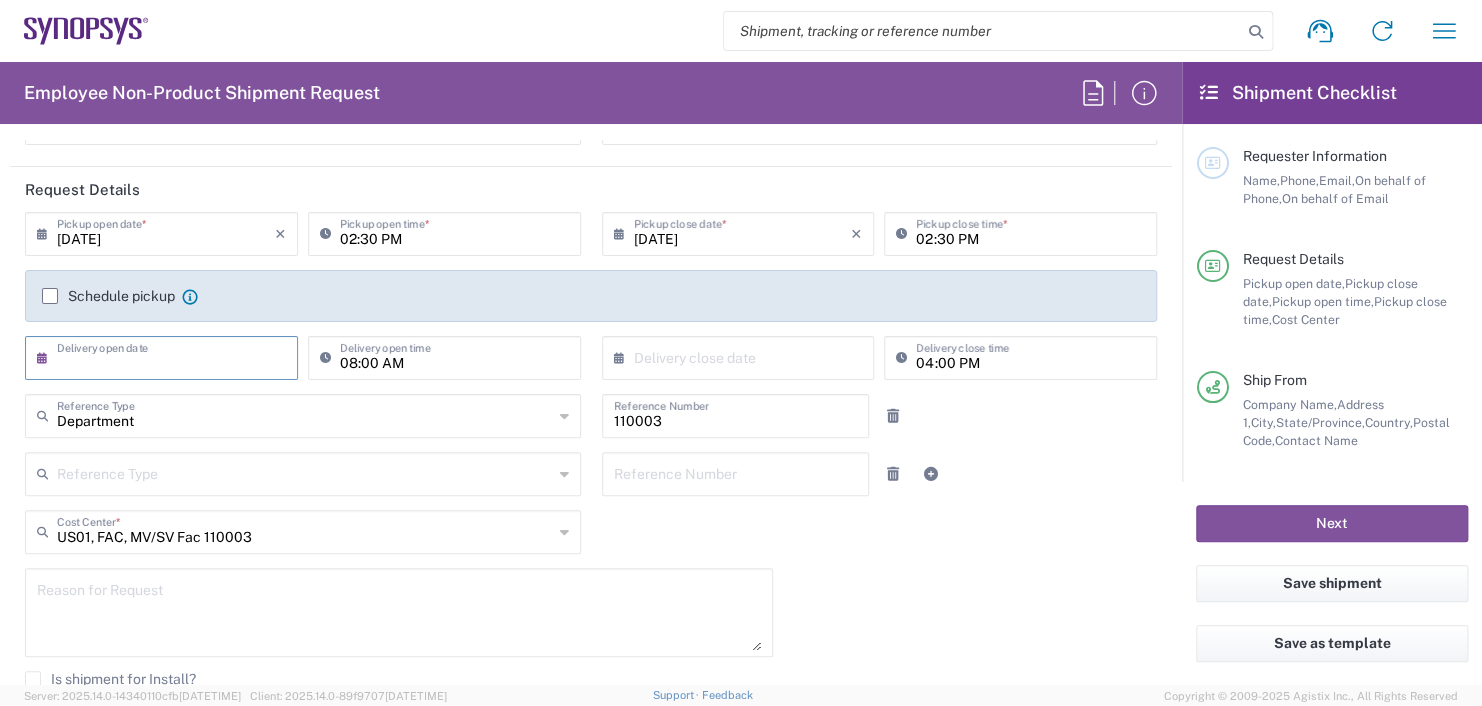 click at bounding box center [166, 356] 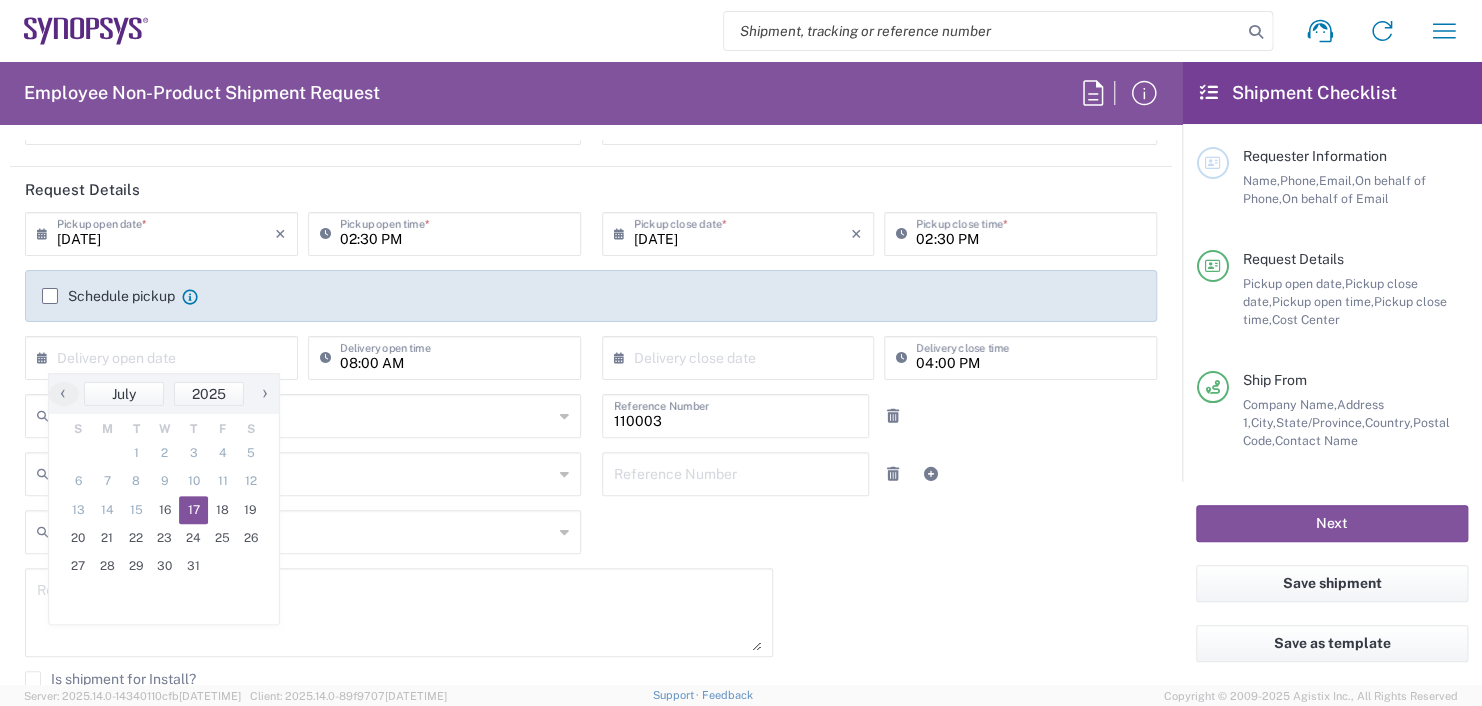 click on "17" 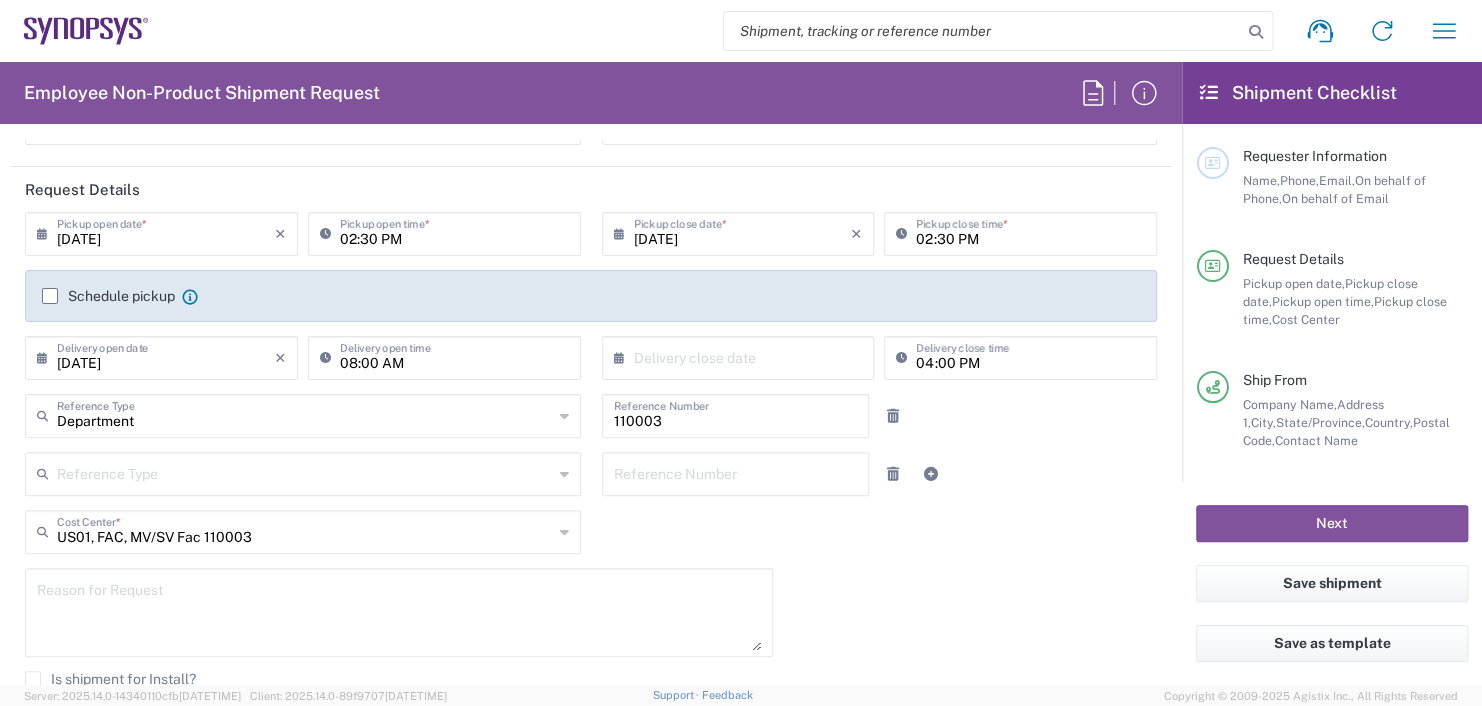 click on "08:00 AM" at bounding box center [454, 356] 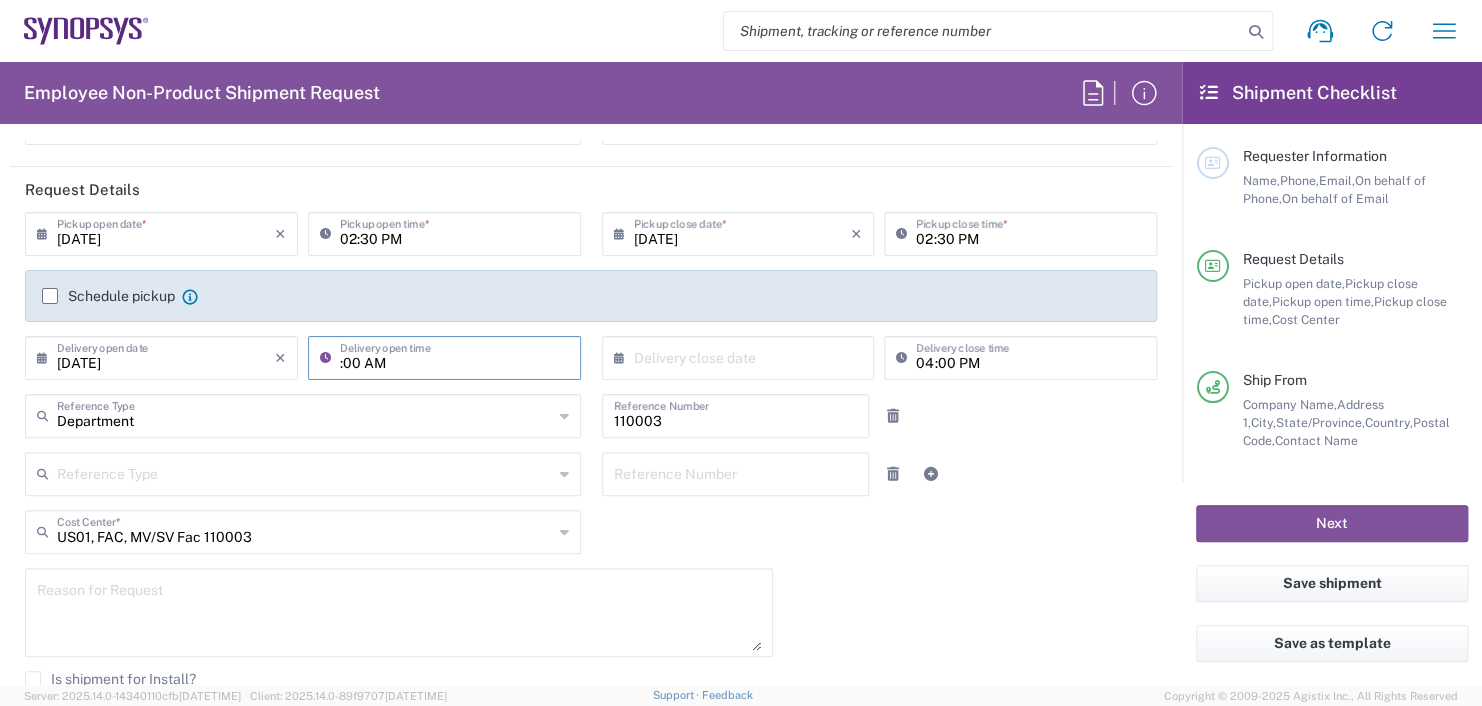 click on ":00 AM" at bounding box center [454, 356] 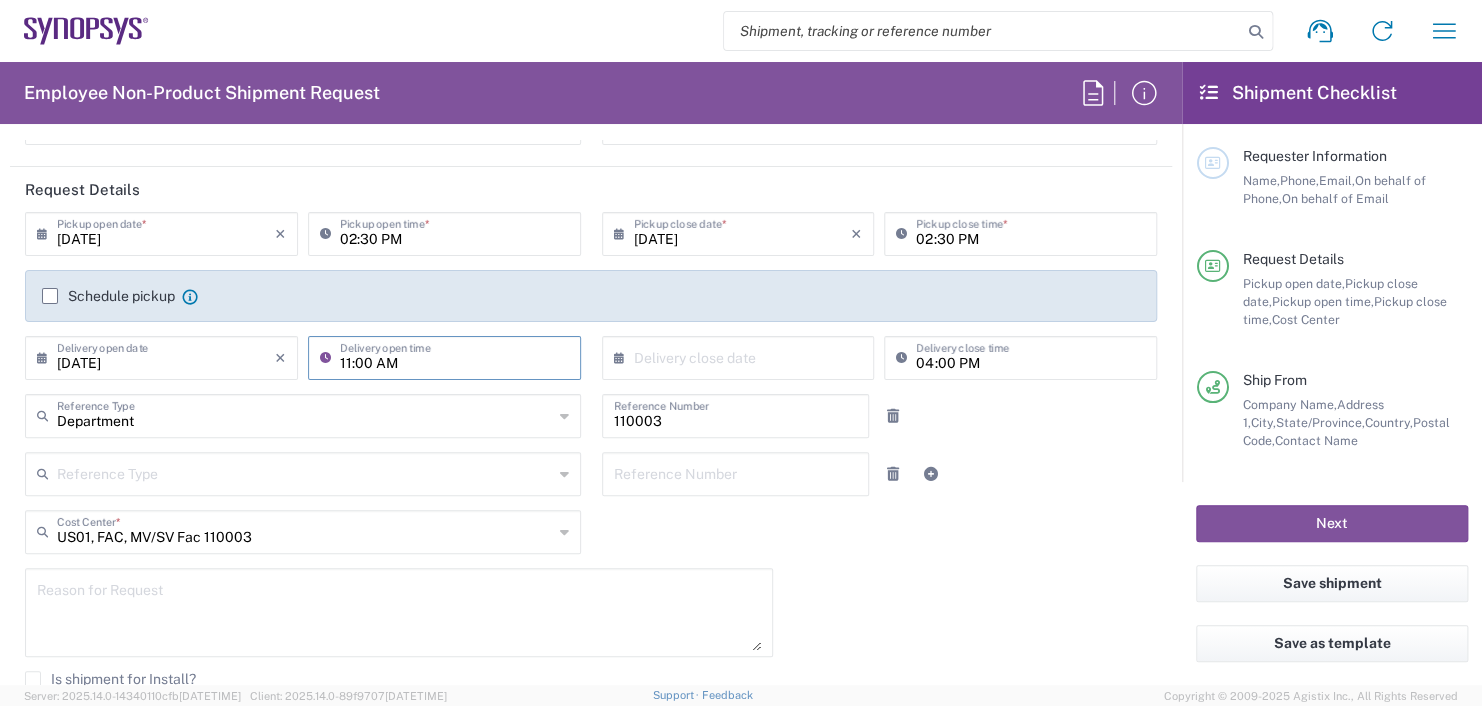 type on "11:00 AM" 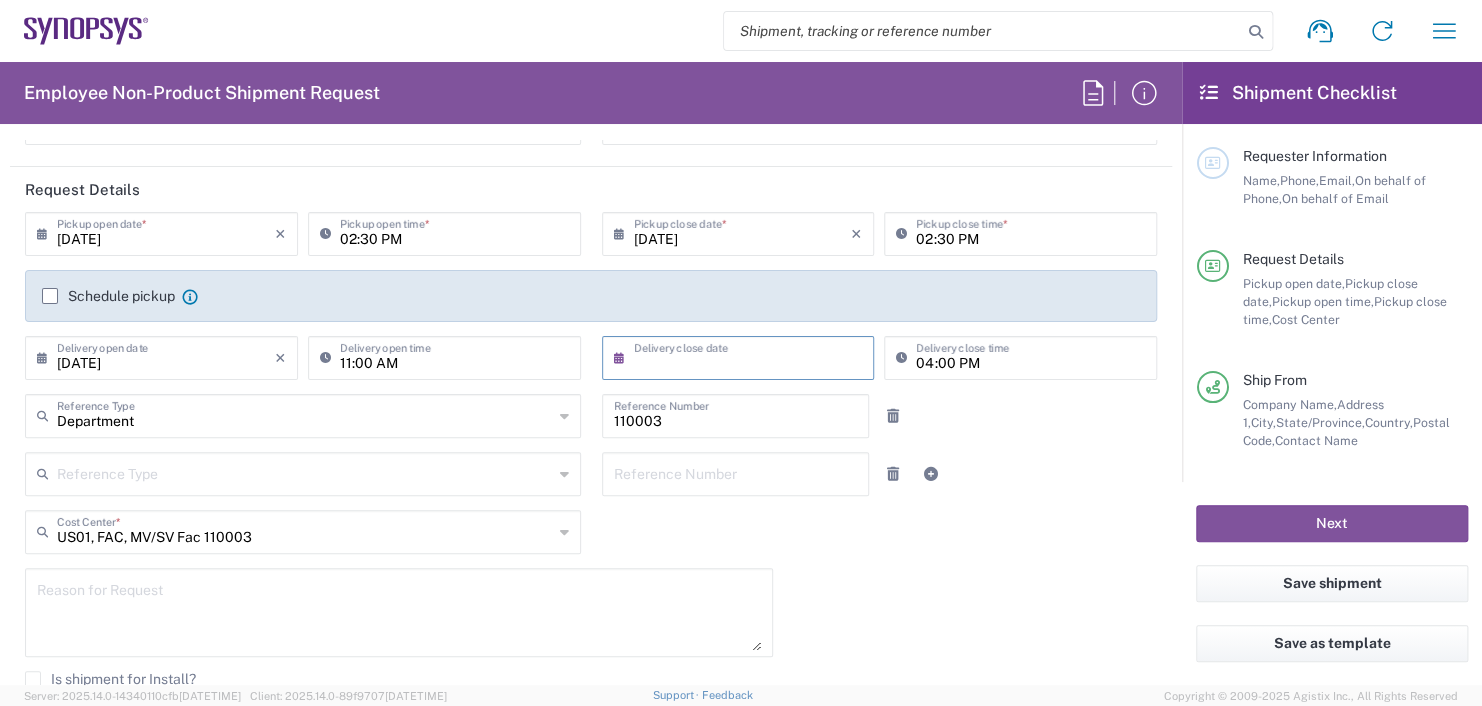 click at bounding box center [743, 356] 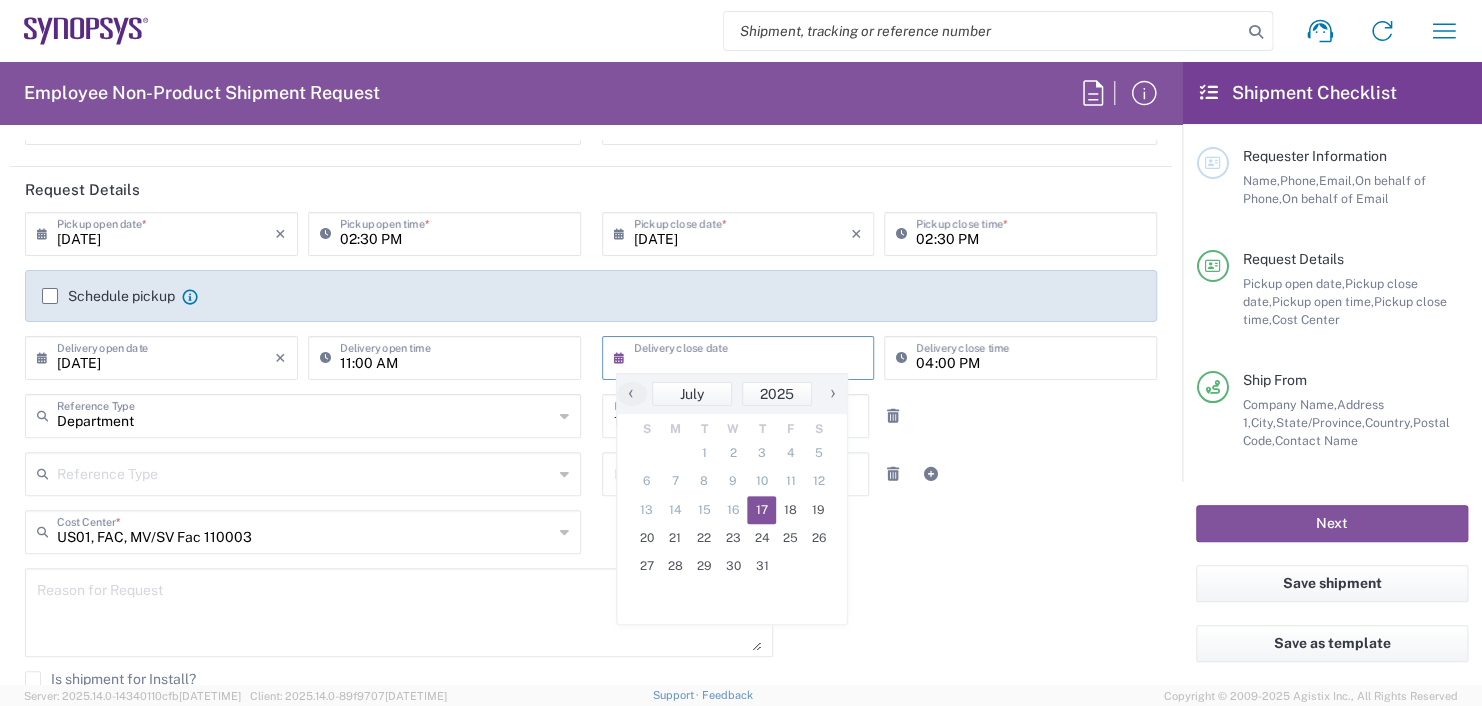 click on "17" 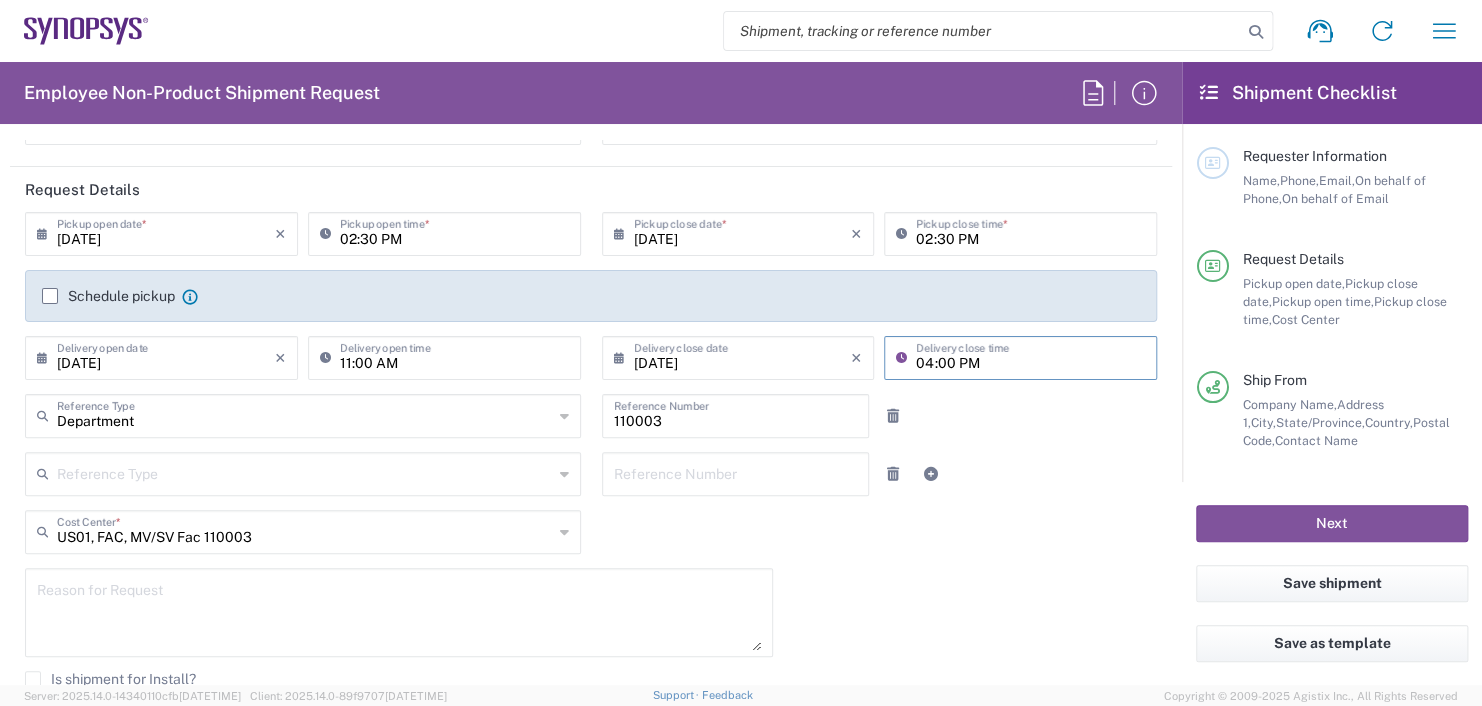 click on "04:00 PM" at bounding box center (1030, 356) 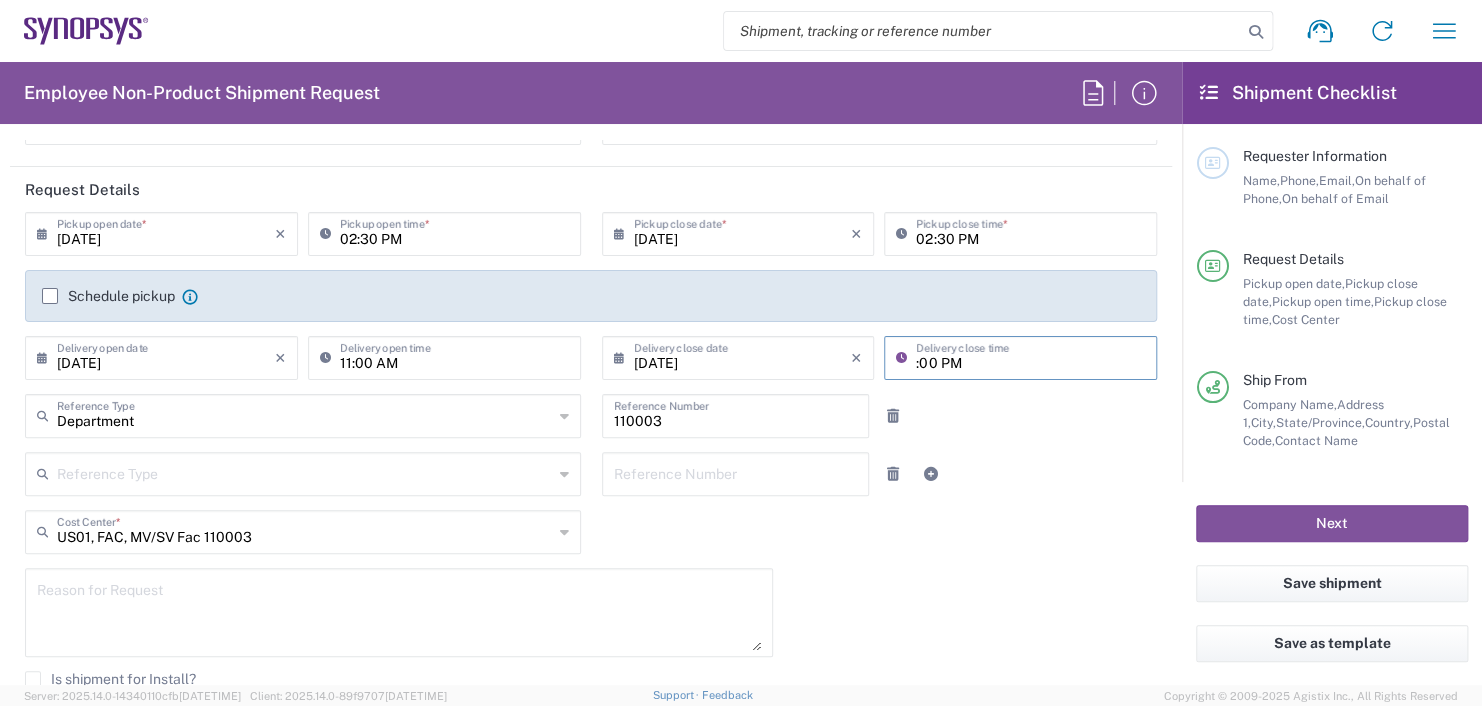 click on ":00 PM" at bounding box center [1030, 356] 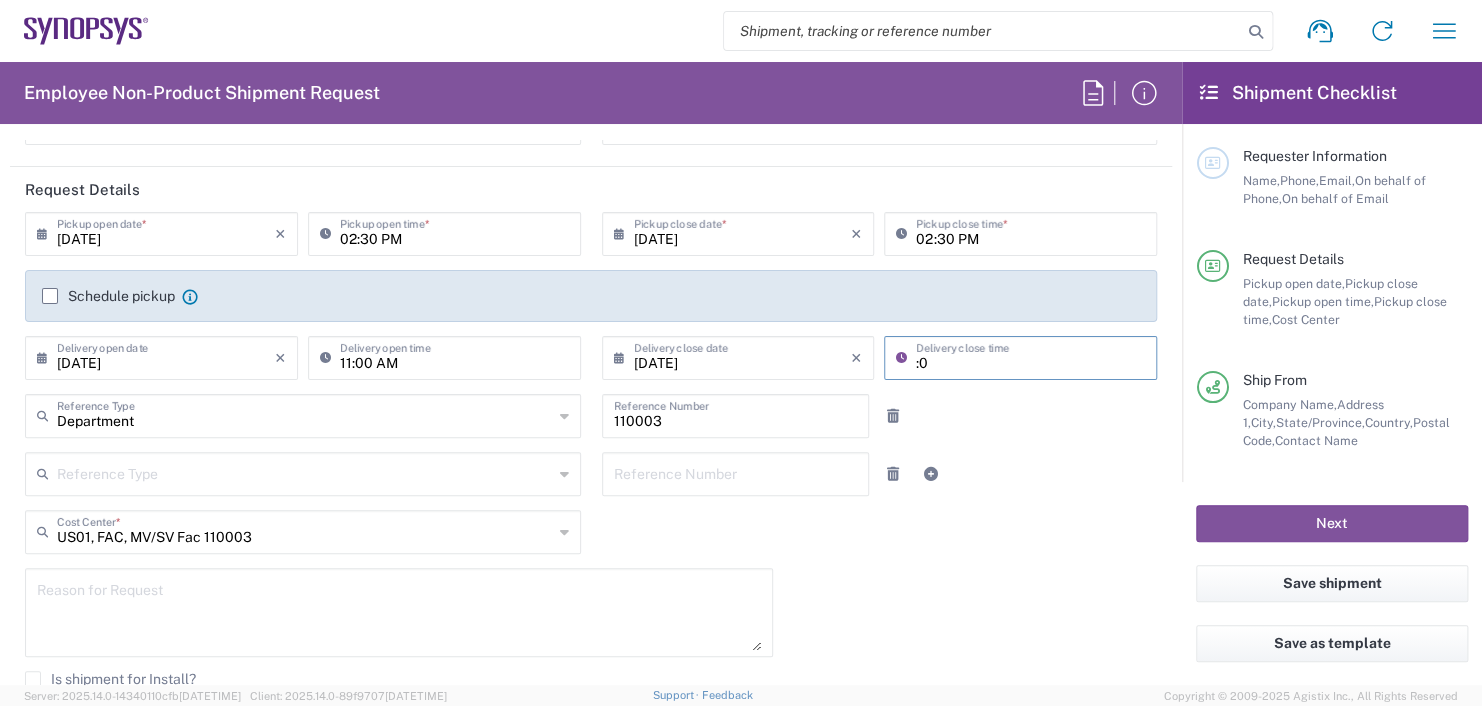 type on ":" 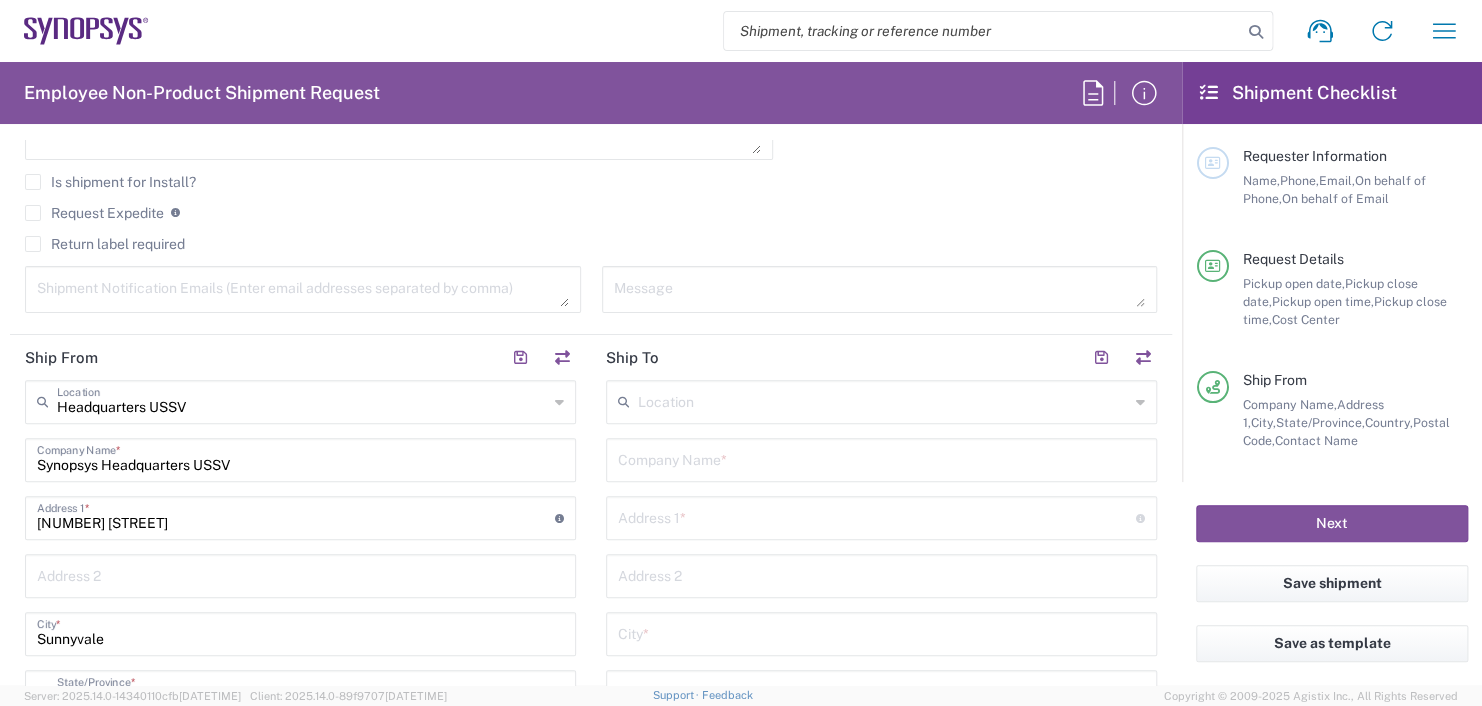 scroll, scrollTop: 700, scrollLeft: 0, axis: vertical 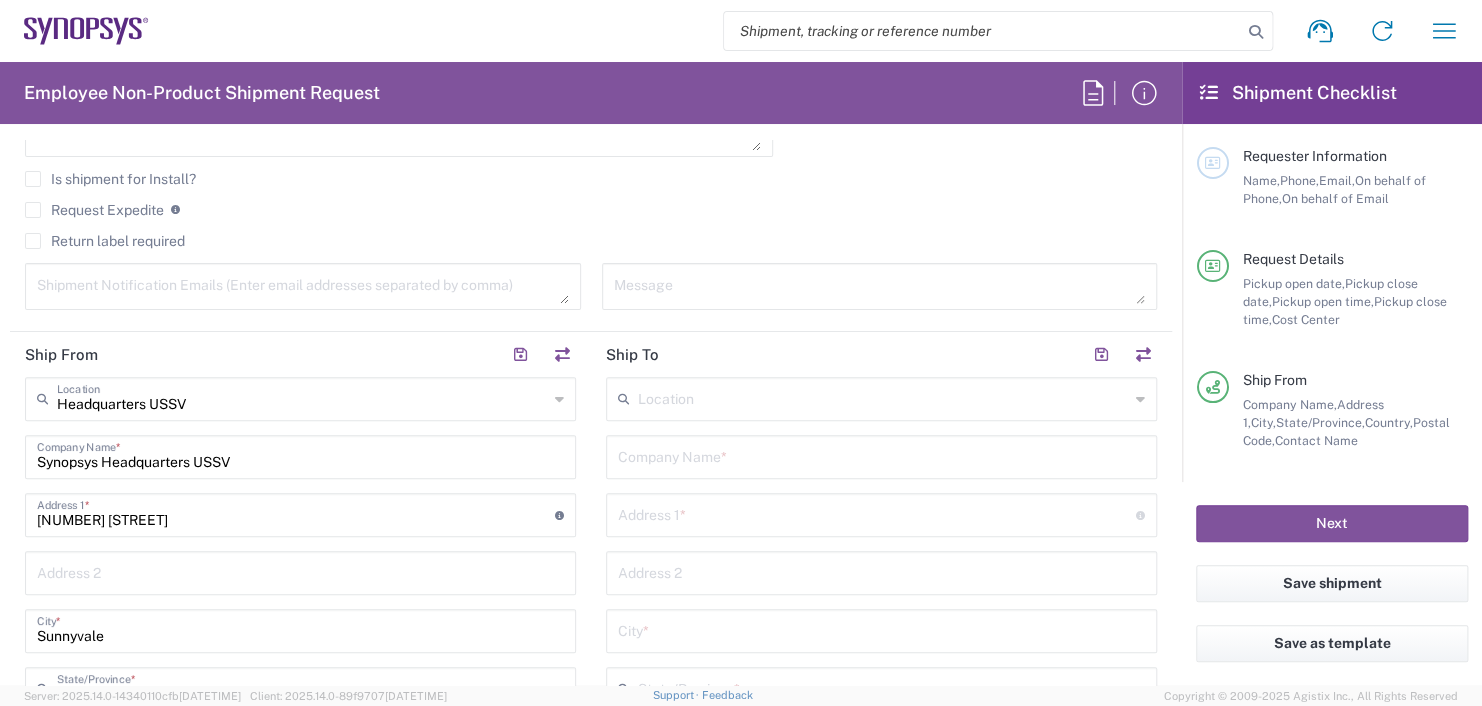 type on "11:00 AM" 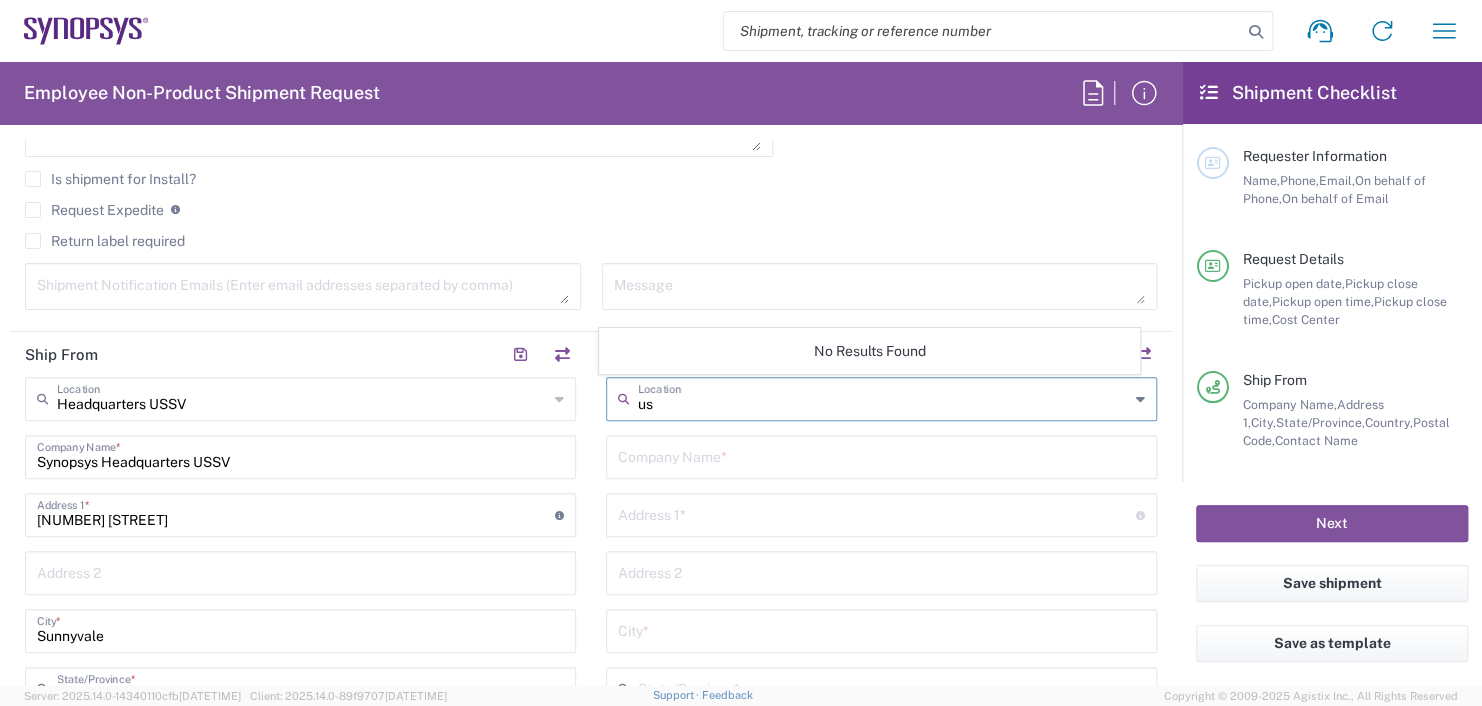type on "u" 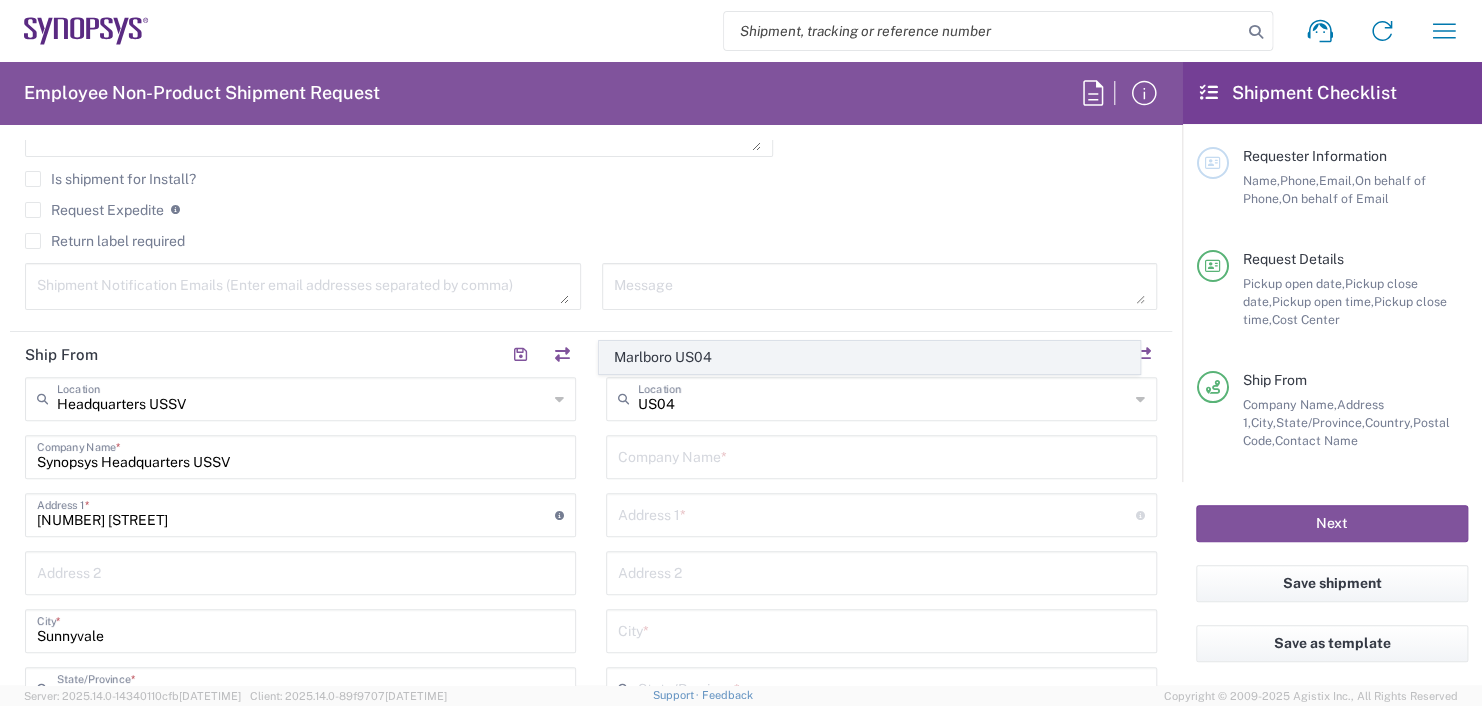 click on "Marlboro US04" 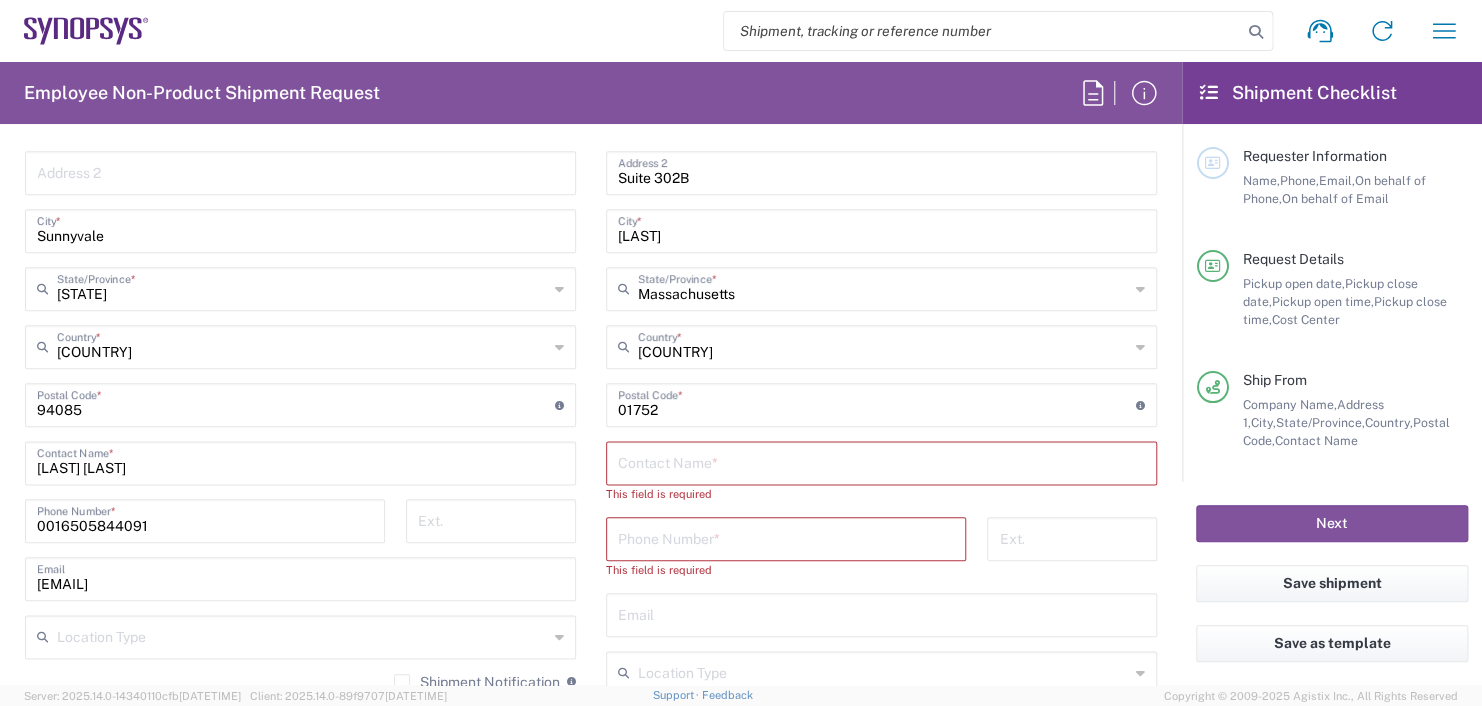 scroll, scrollTop: 1200, scrollLeft: 0, axis: vertical 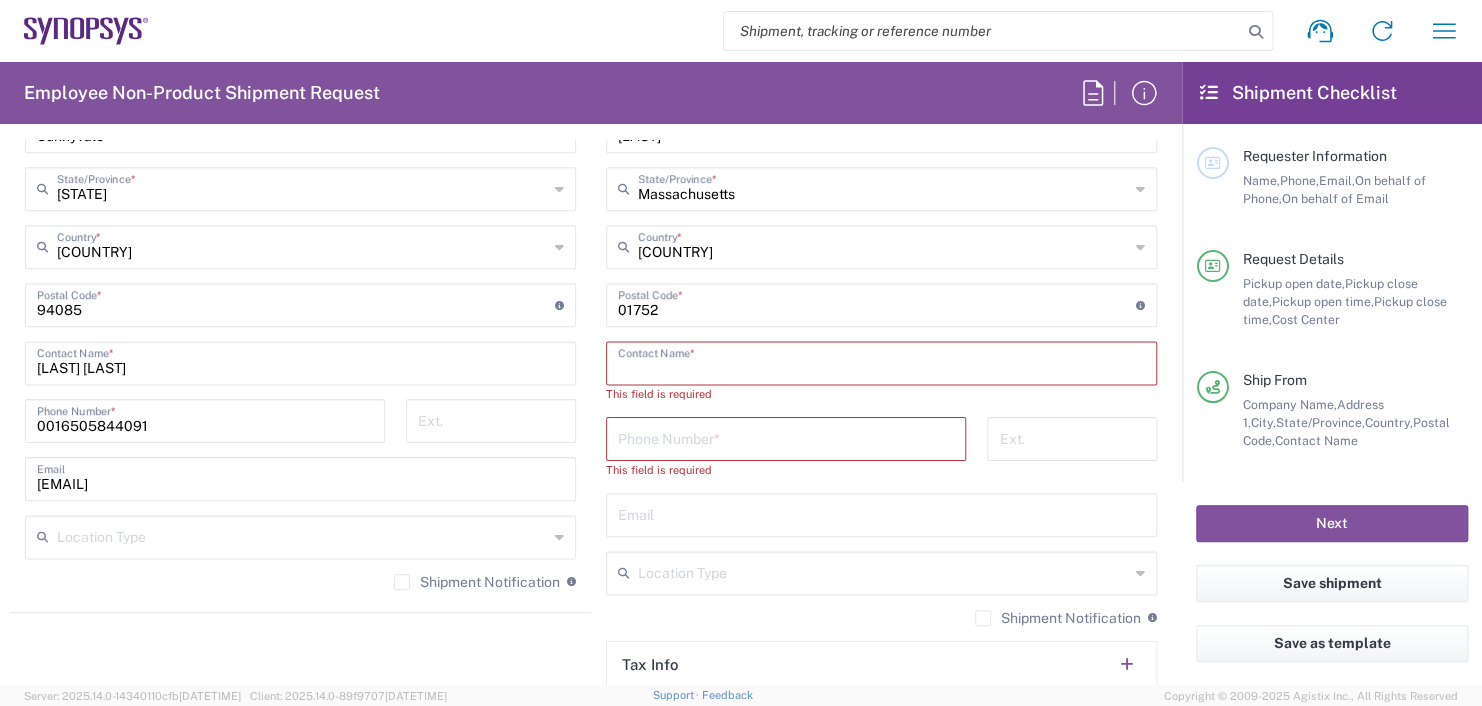click at bounding box center (881, 361) 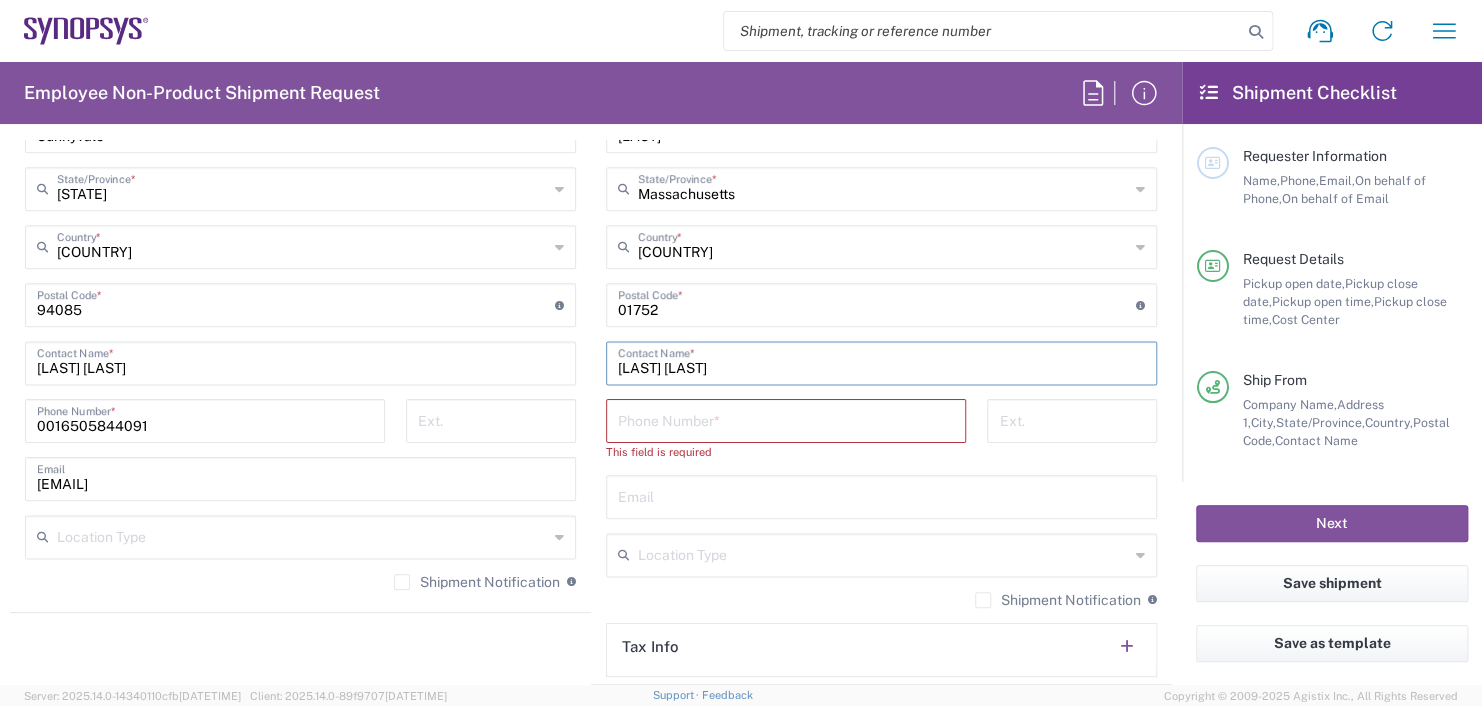 type on "[LAST] [LAST]" 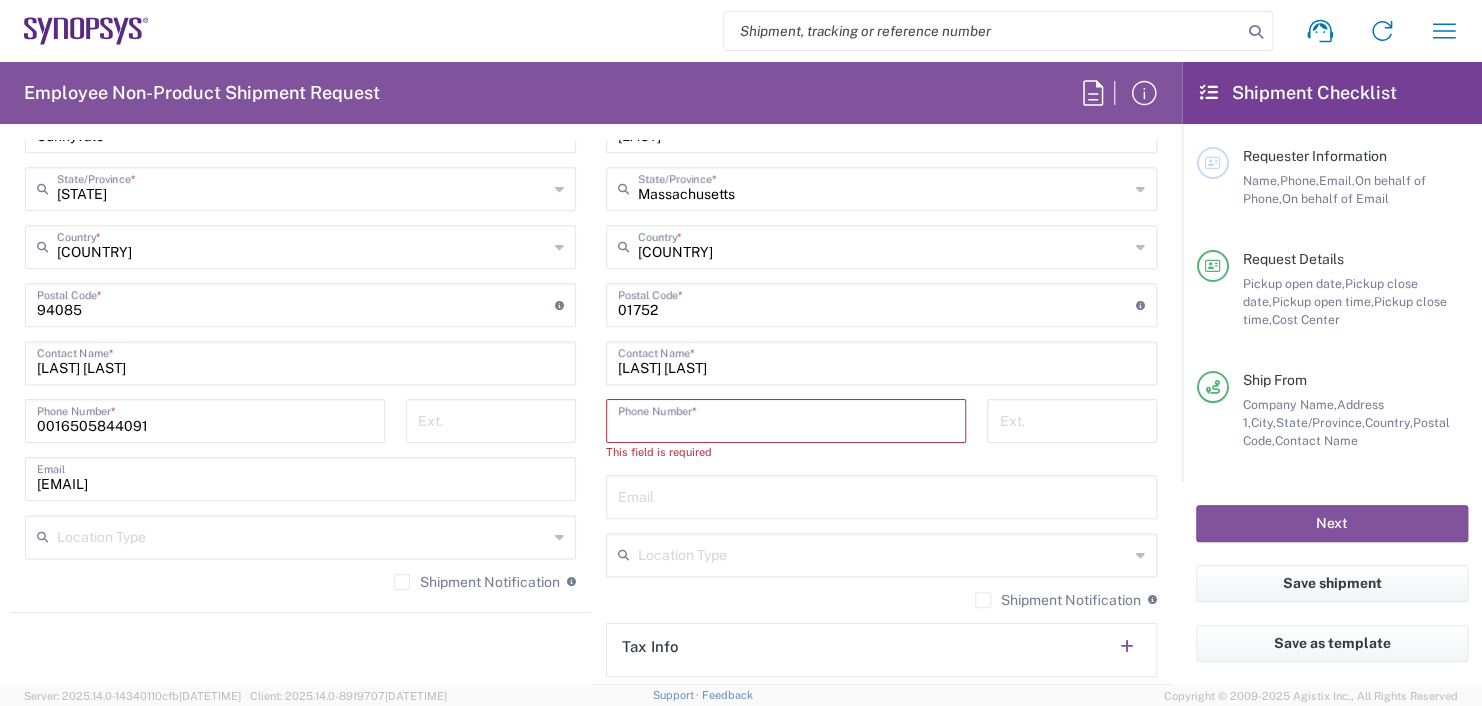 click at bounding box center (786, 419) 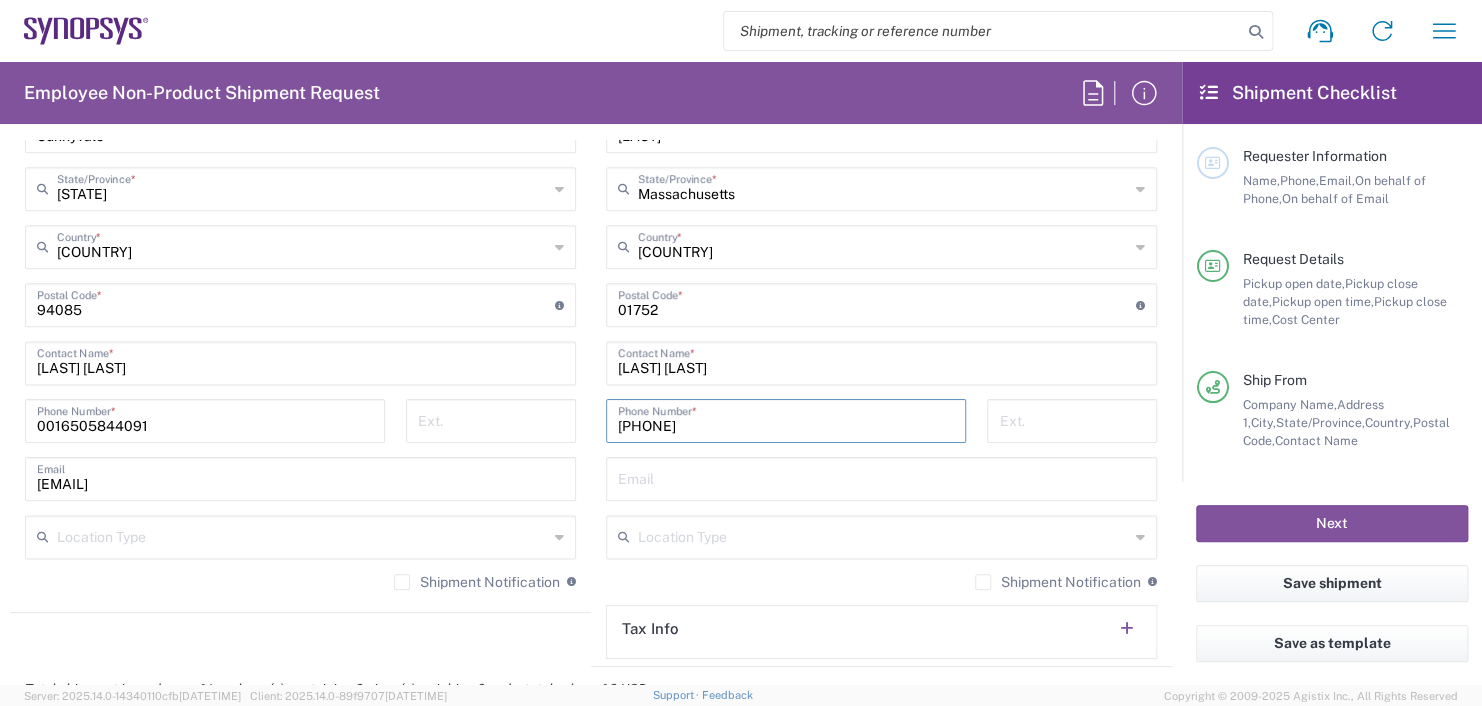 type on "[PHONE]" 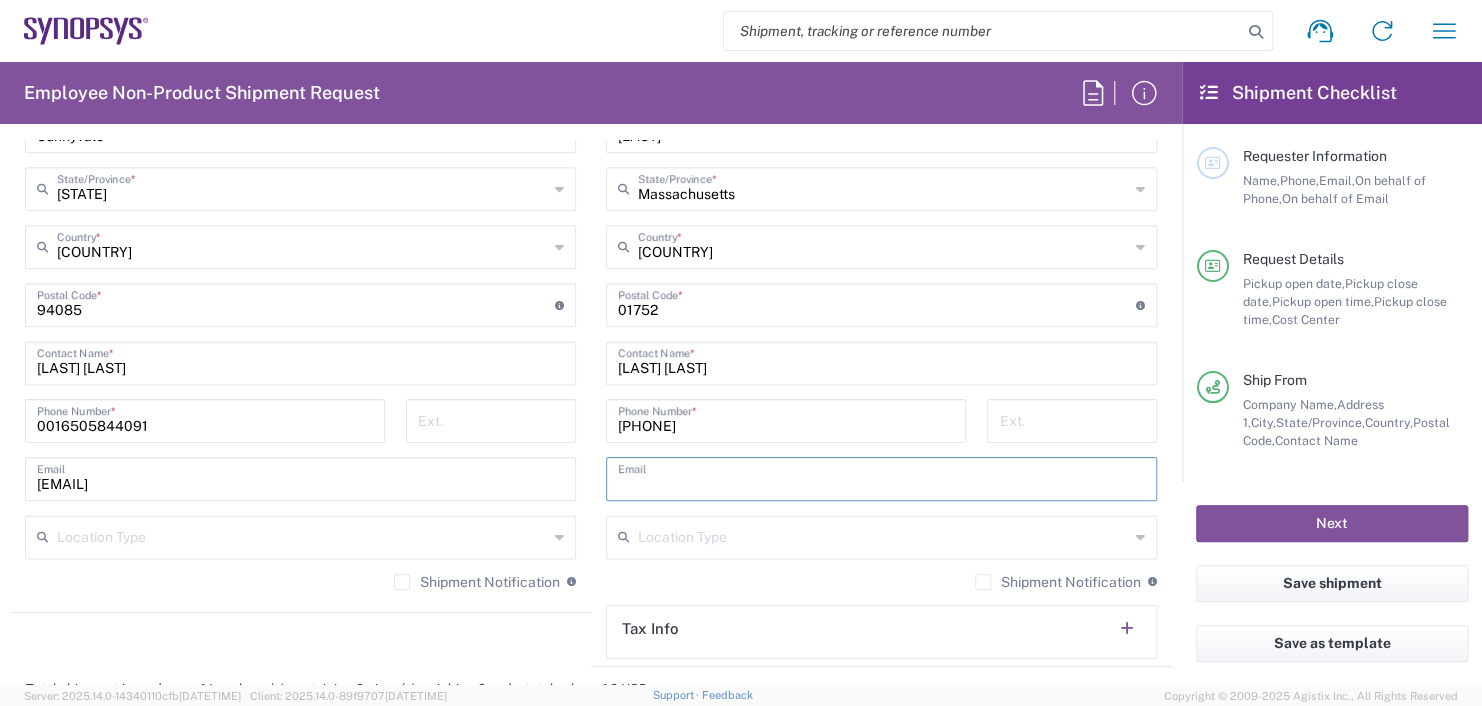 click at bounding box center (881, 477) 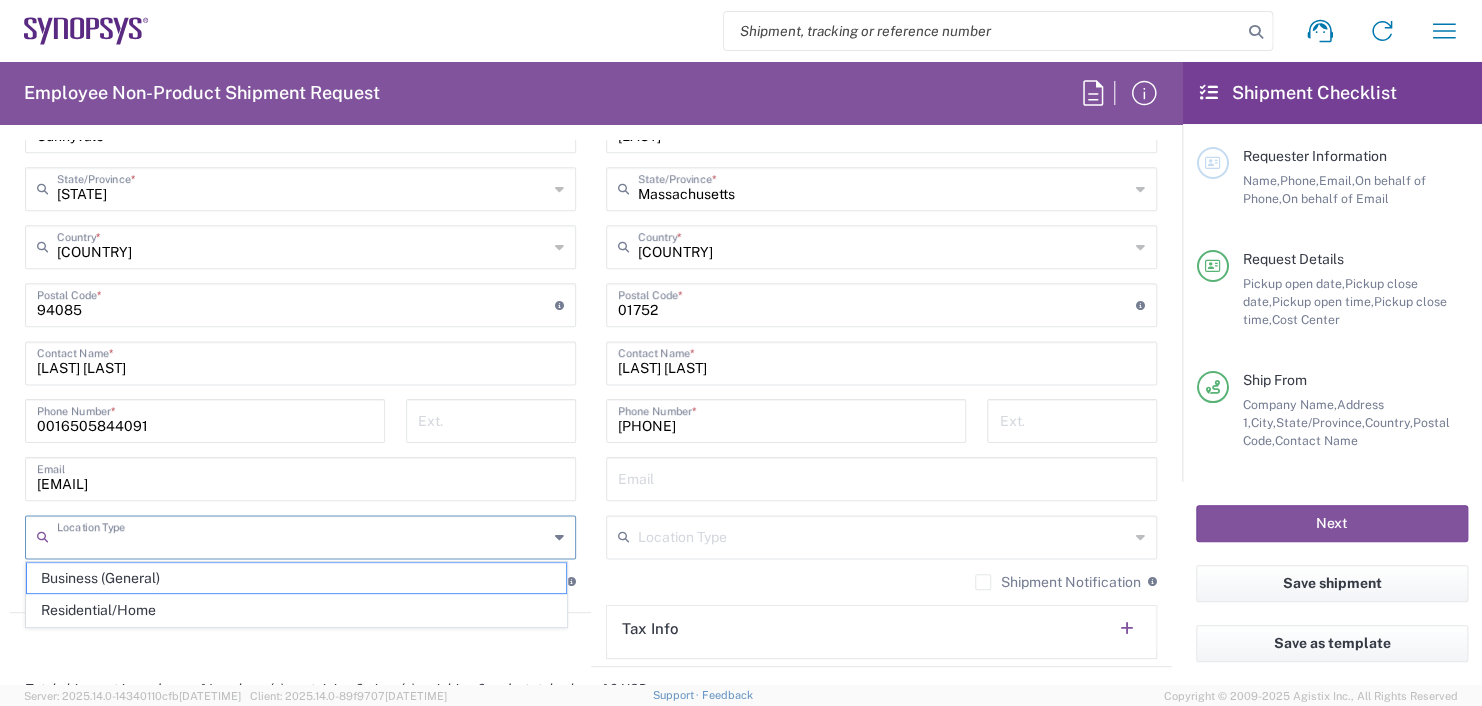 click on "Requester Information  Name,   Phone,   Email,   On behalf of Phone,   On behalf of Email" 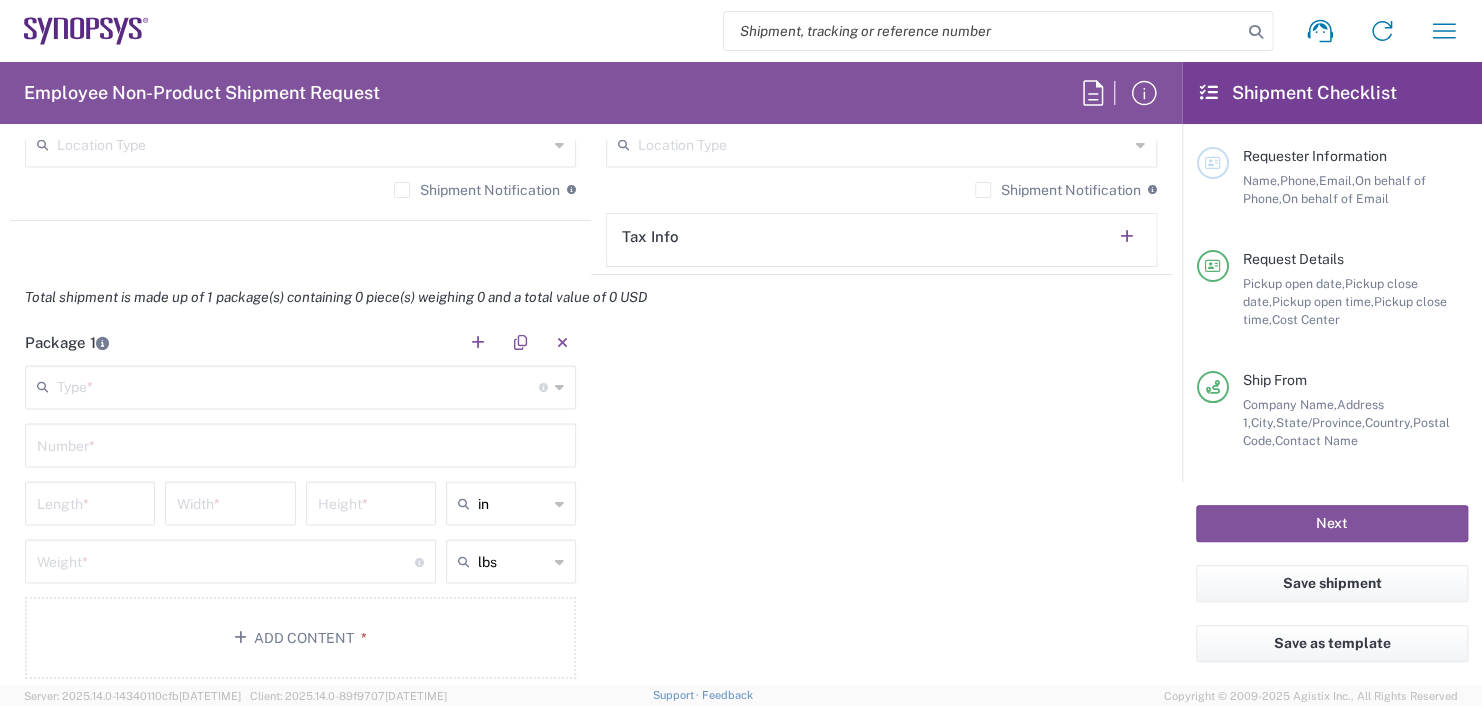 scroll, scrollTop: 1600, scrollLeft: 0, axis: vertical 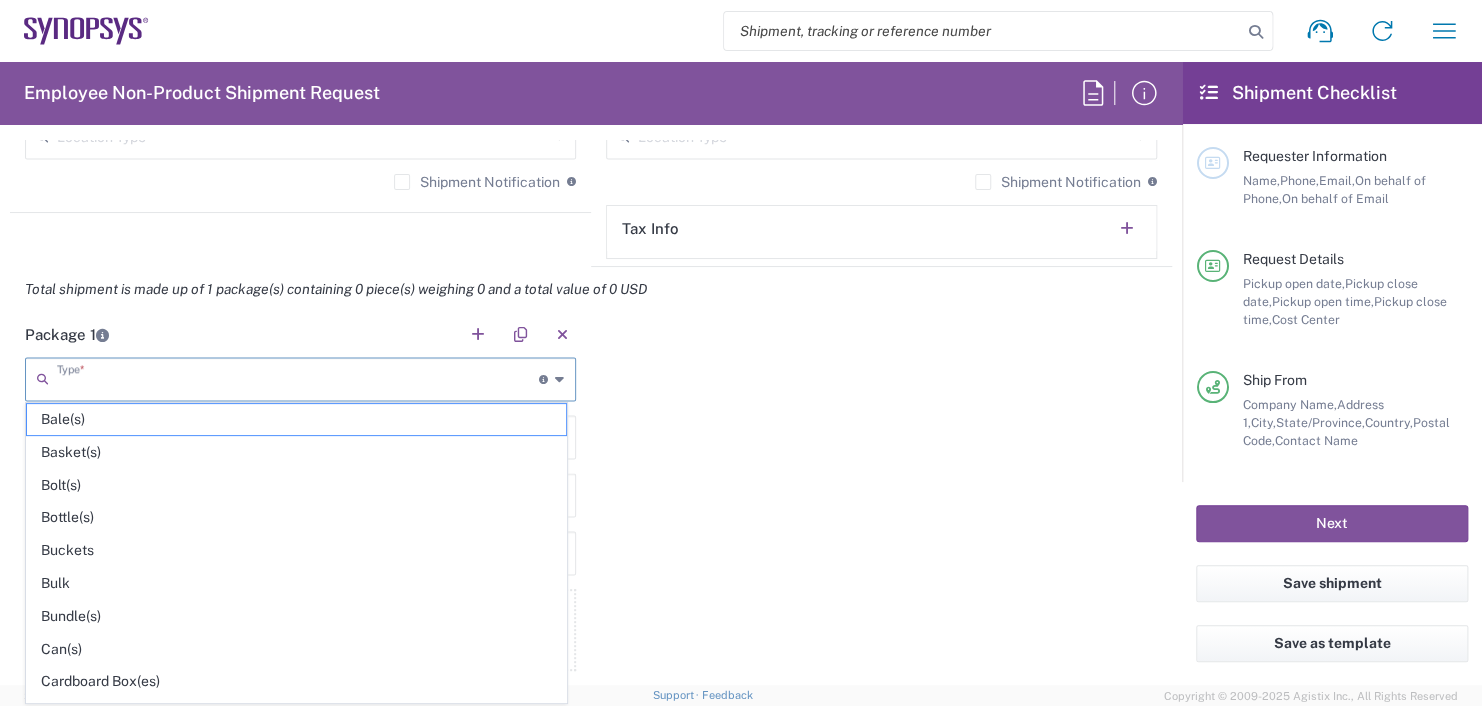 click at bounding box center (298, 377) 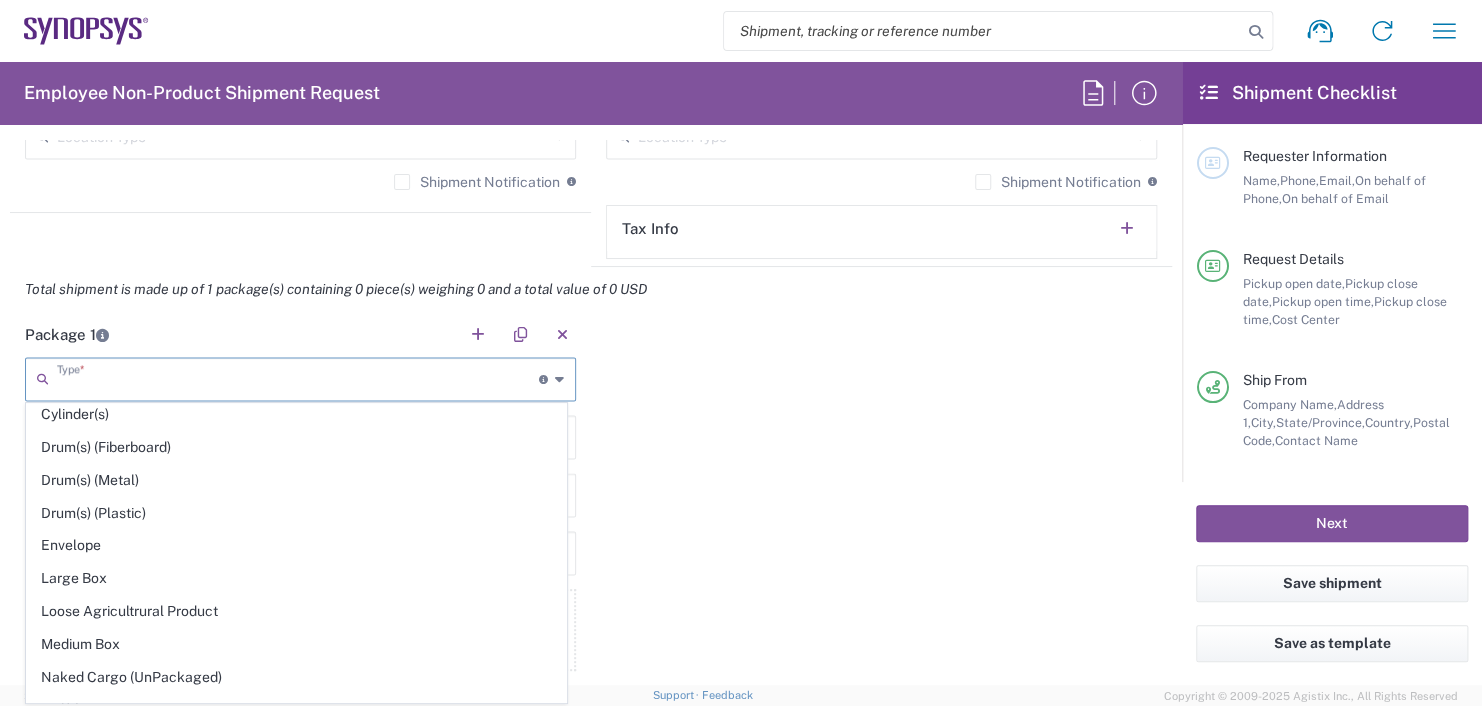 scroll, scrollTop: 500, scrollLeft: 0, axis: vertical 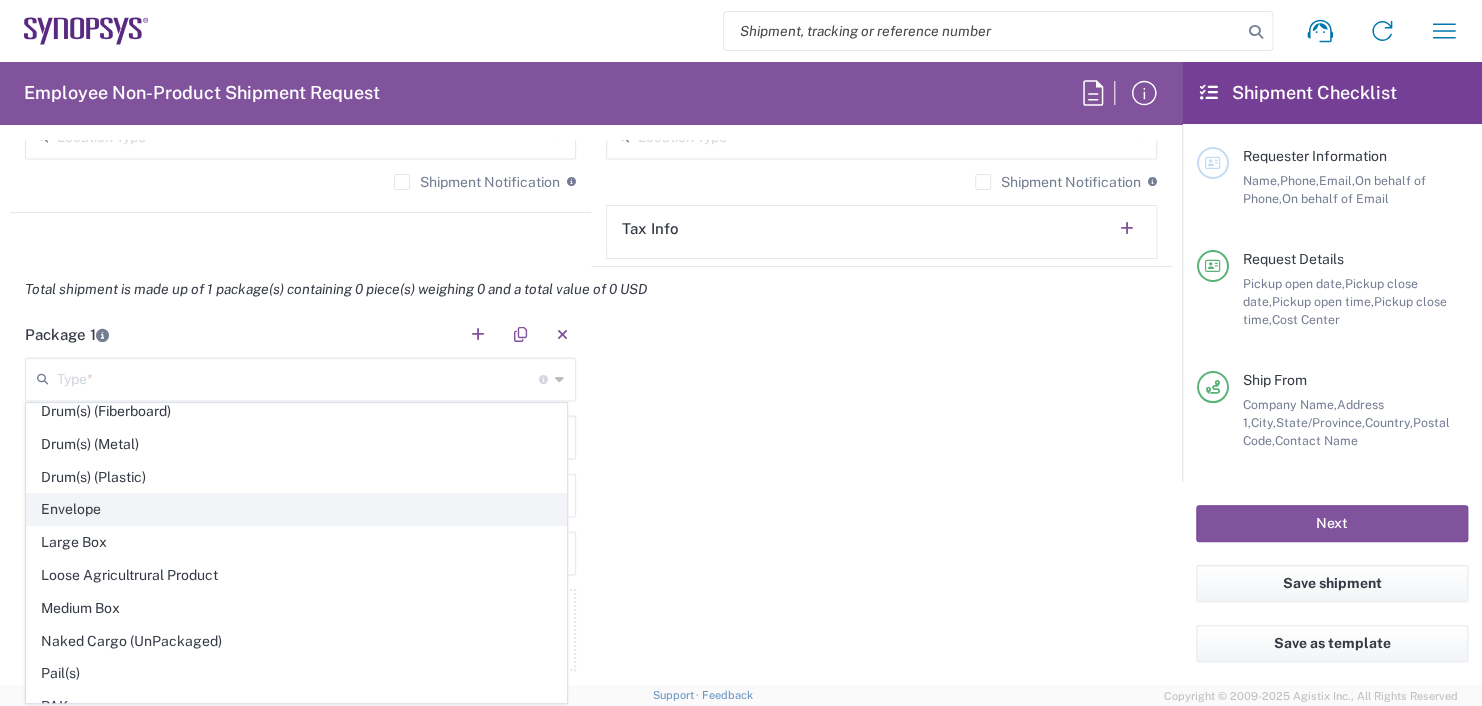 click on "Envelope" 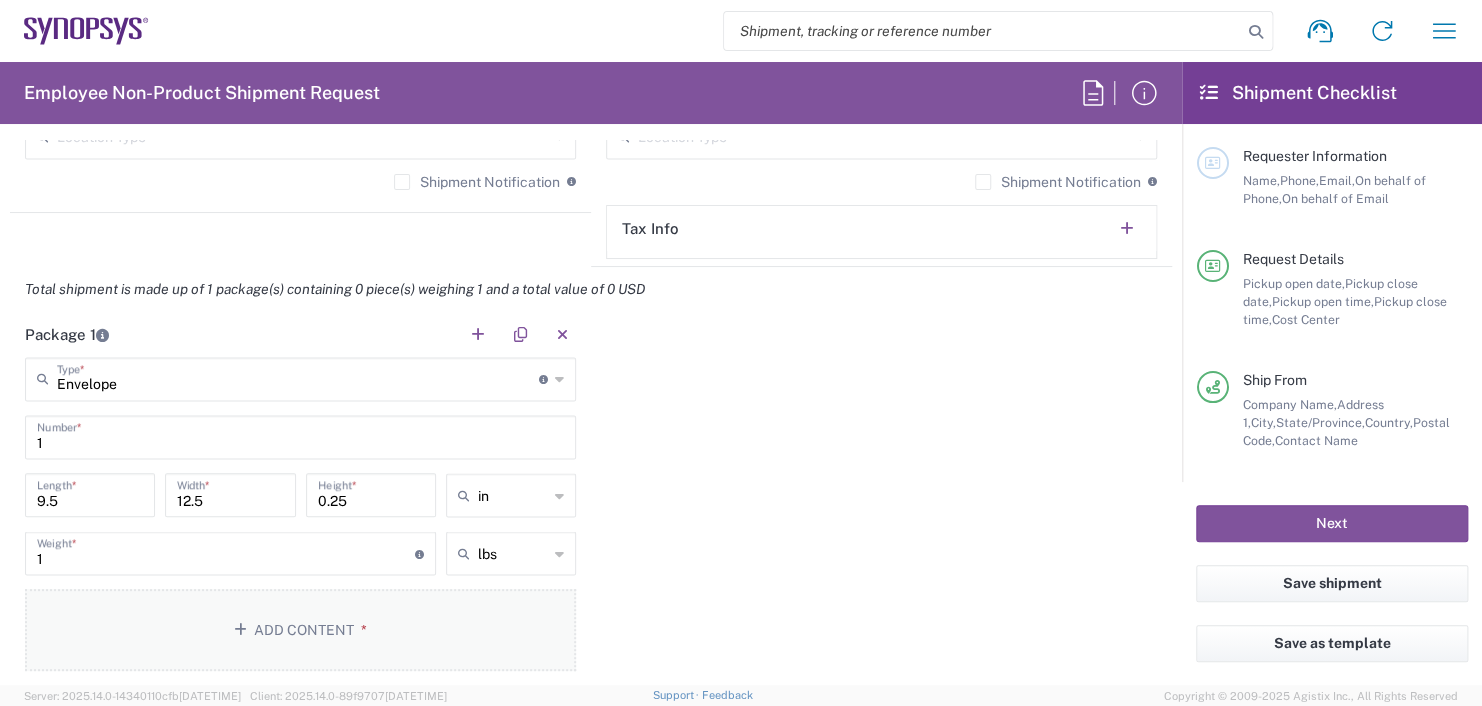 click on "Add Content *" 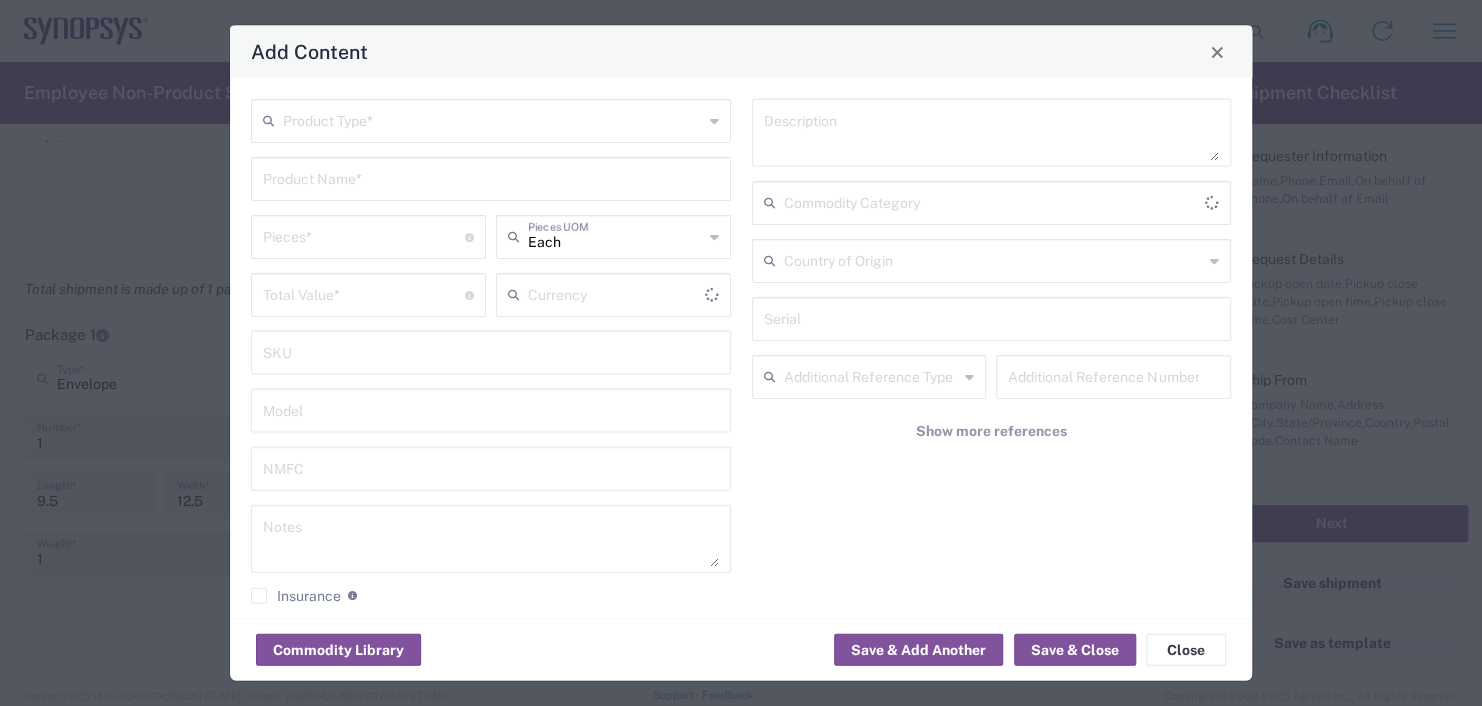 type on "US Dollar" 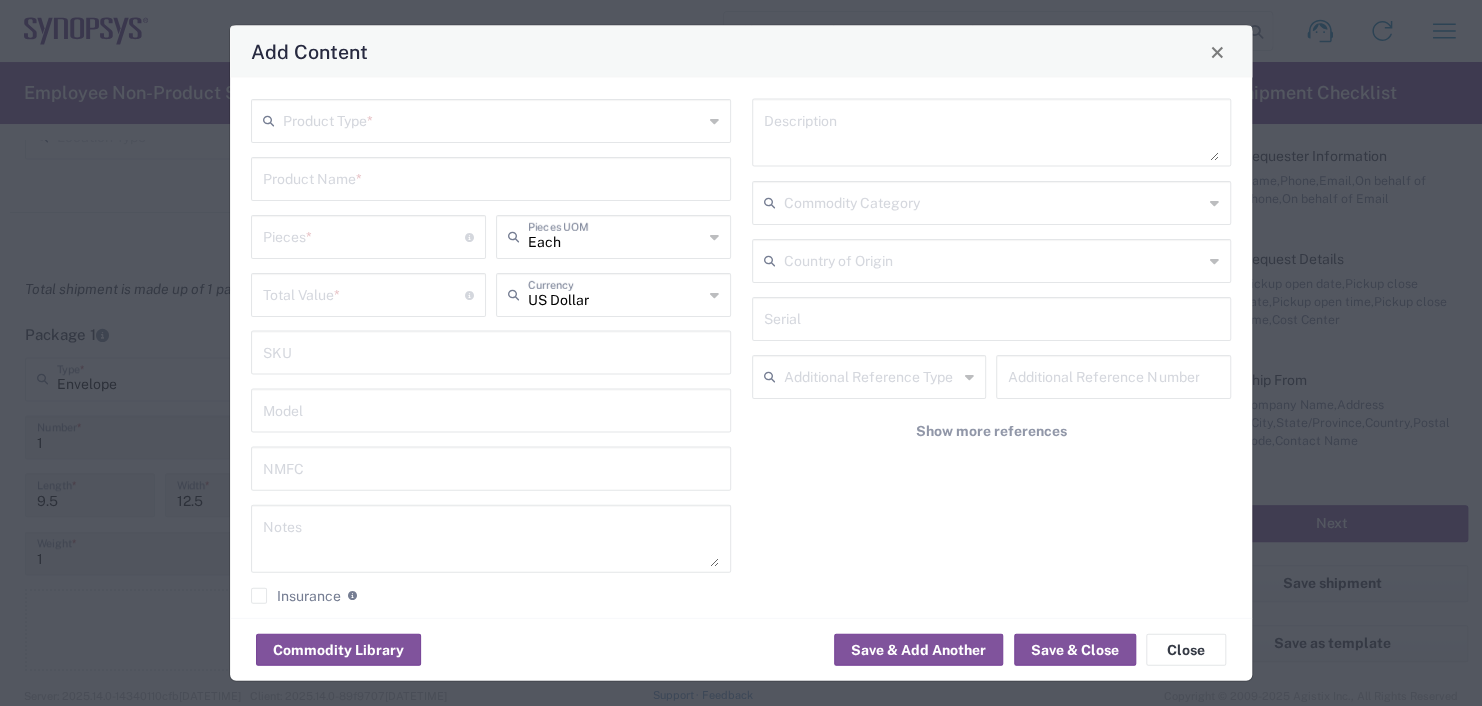 click at bounding box center [493, 119] 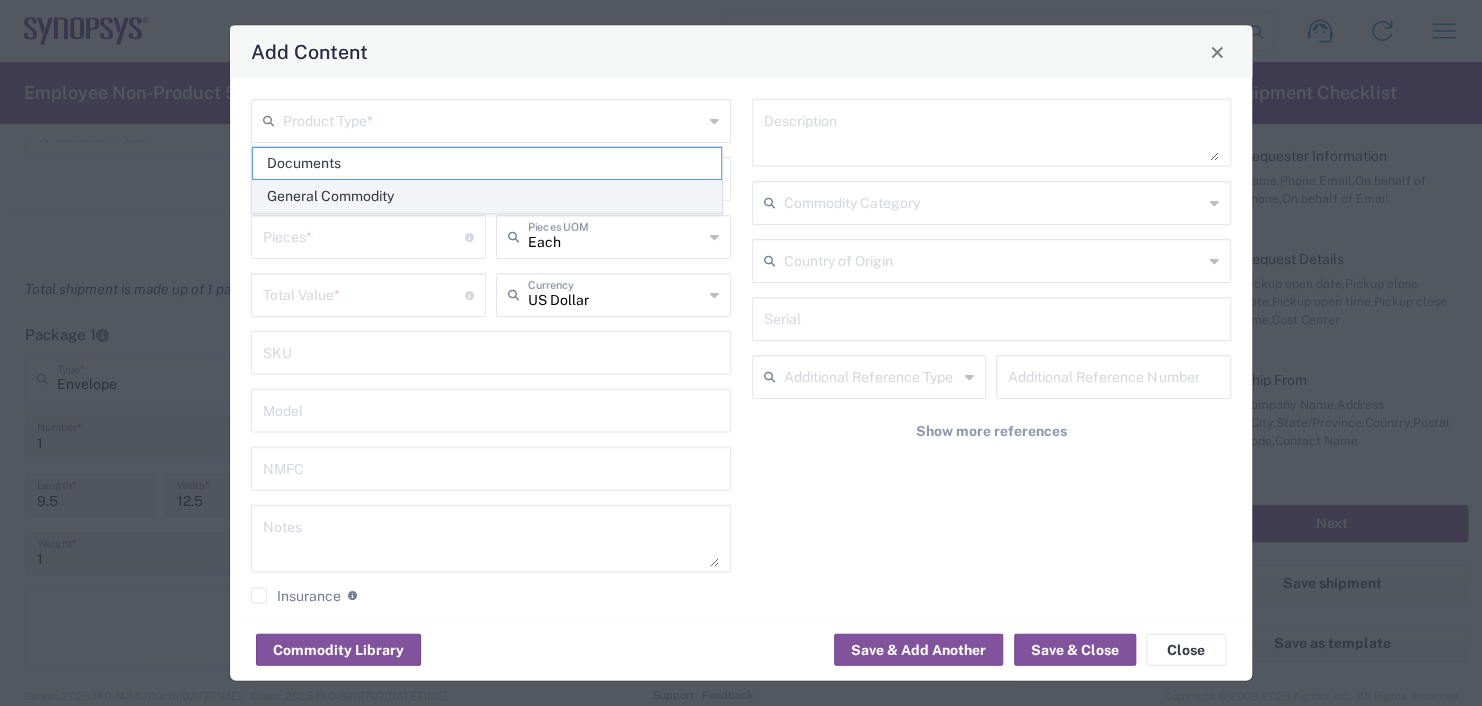 click on "General Commodity" 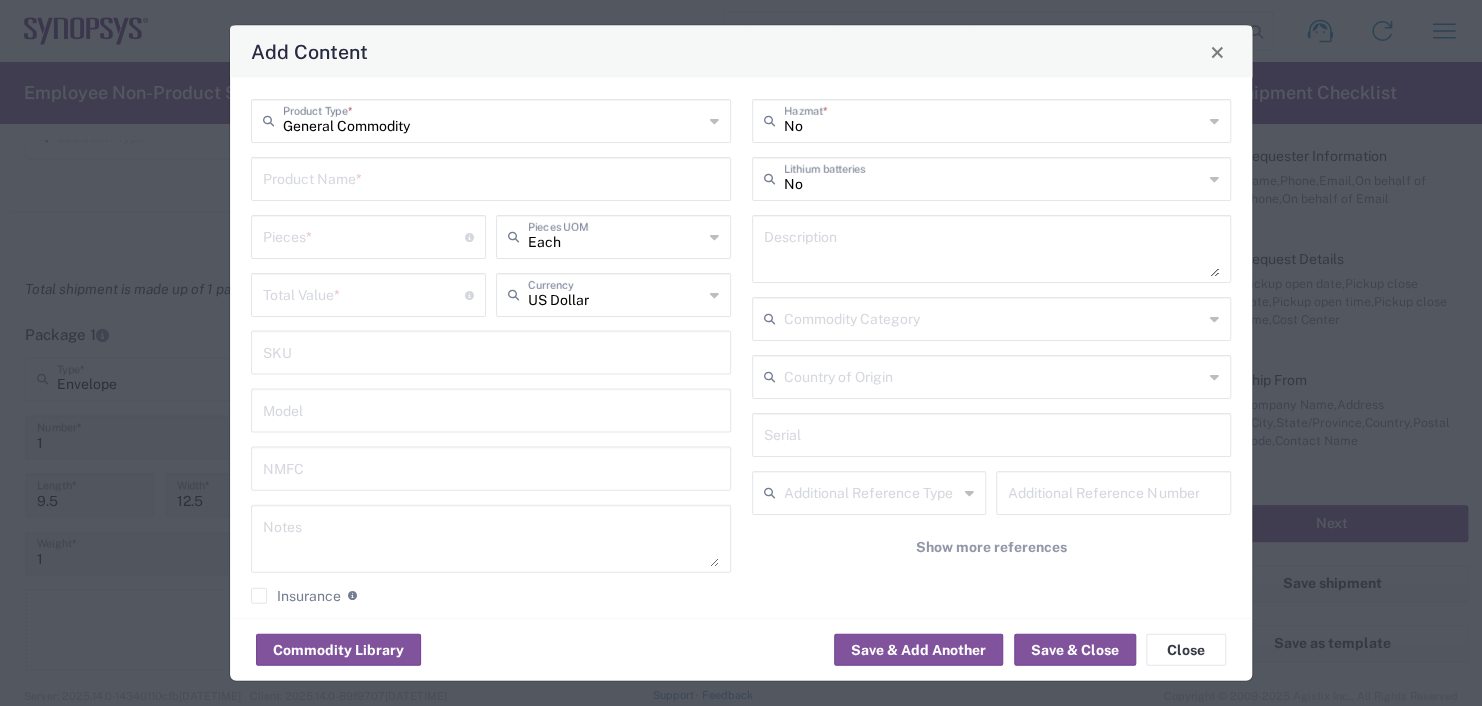 click at bounding box center (491, 177) 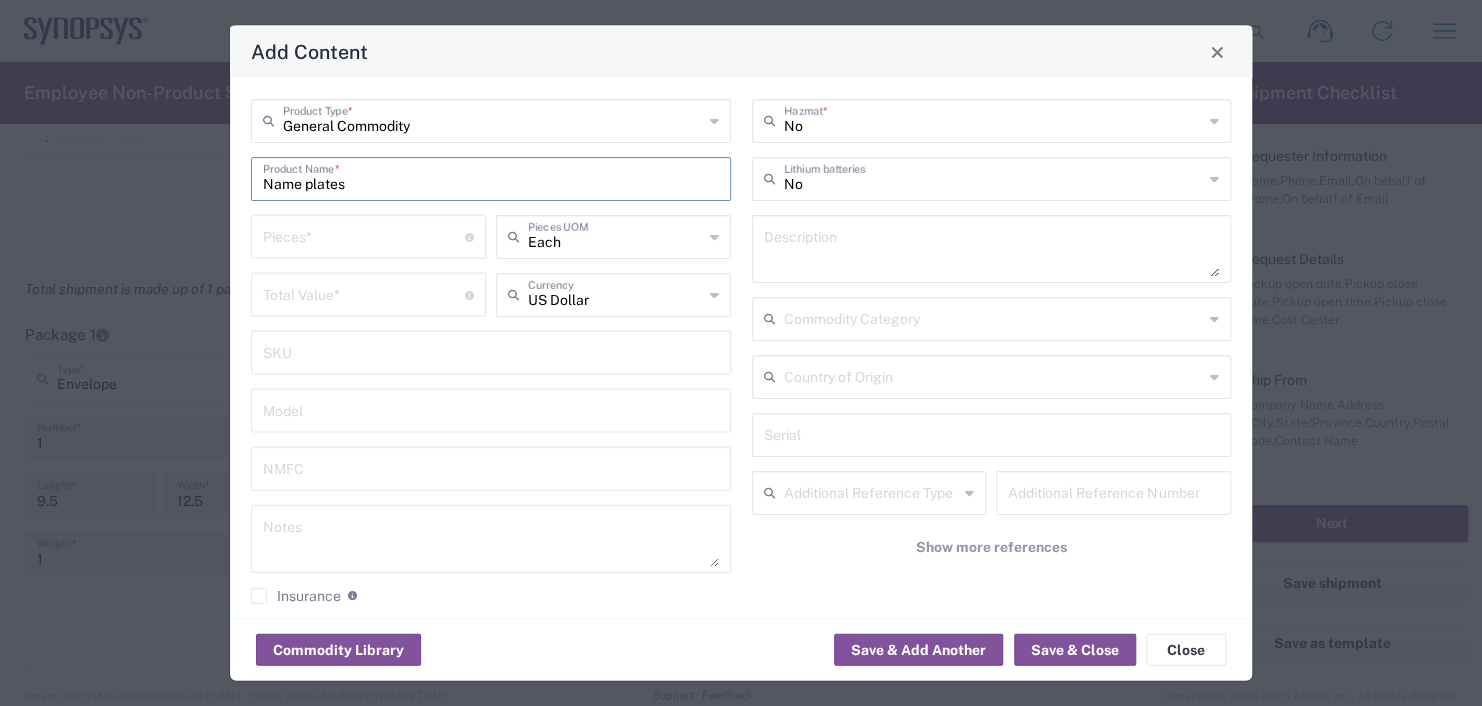 type on "Name plates" 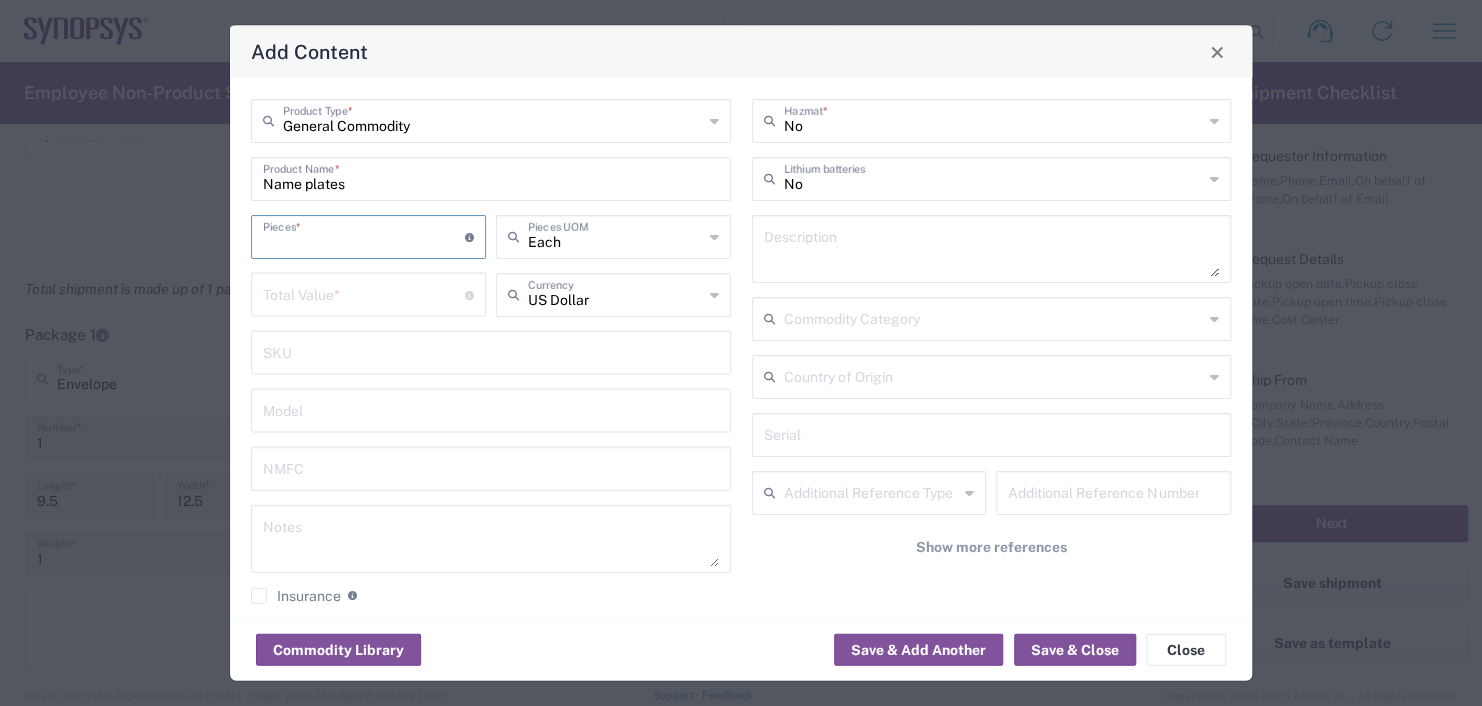 click at bounding box center [364, 235] 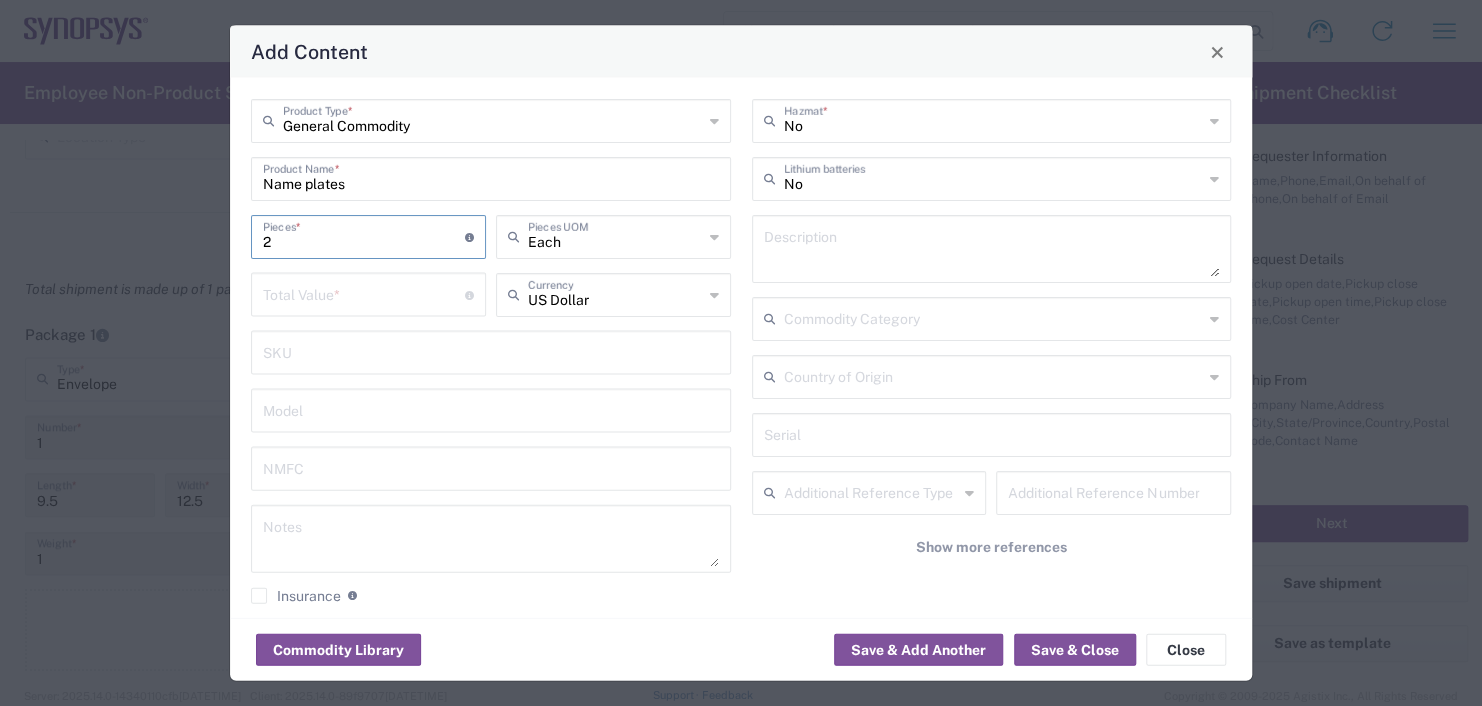 type on "2" 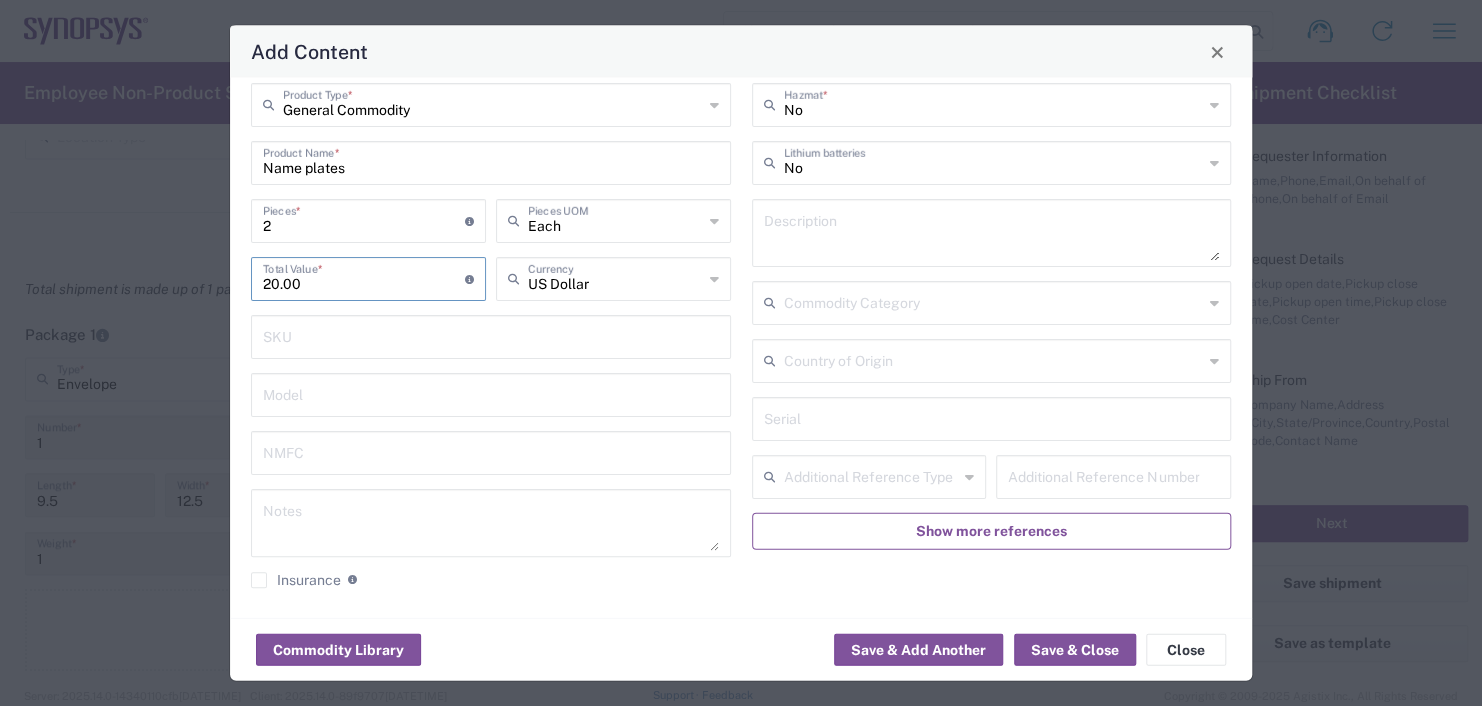scroll, scrollTop: 19, scrollLeft: 0, axis: vertical 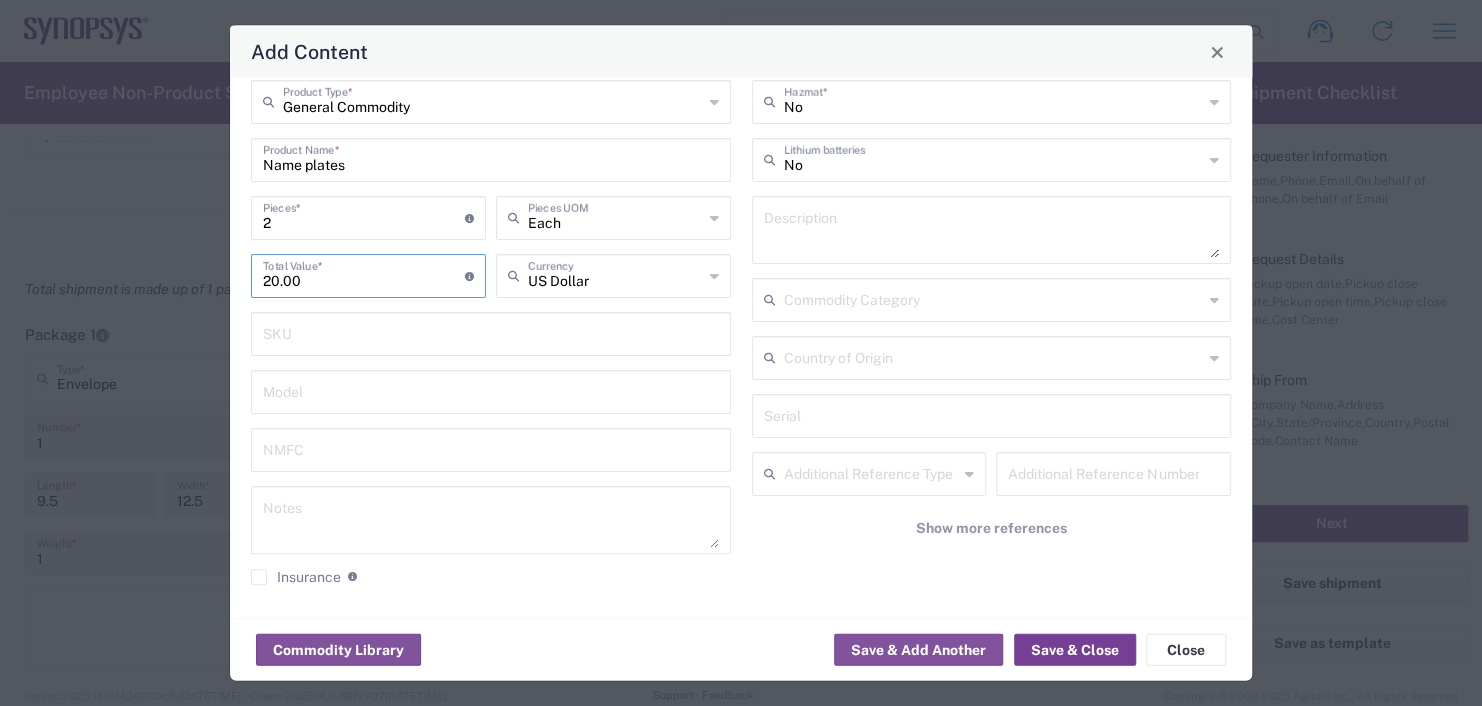 type on "20.00" 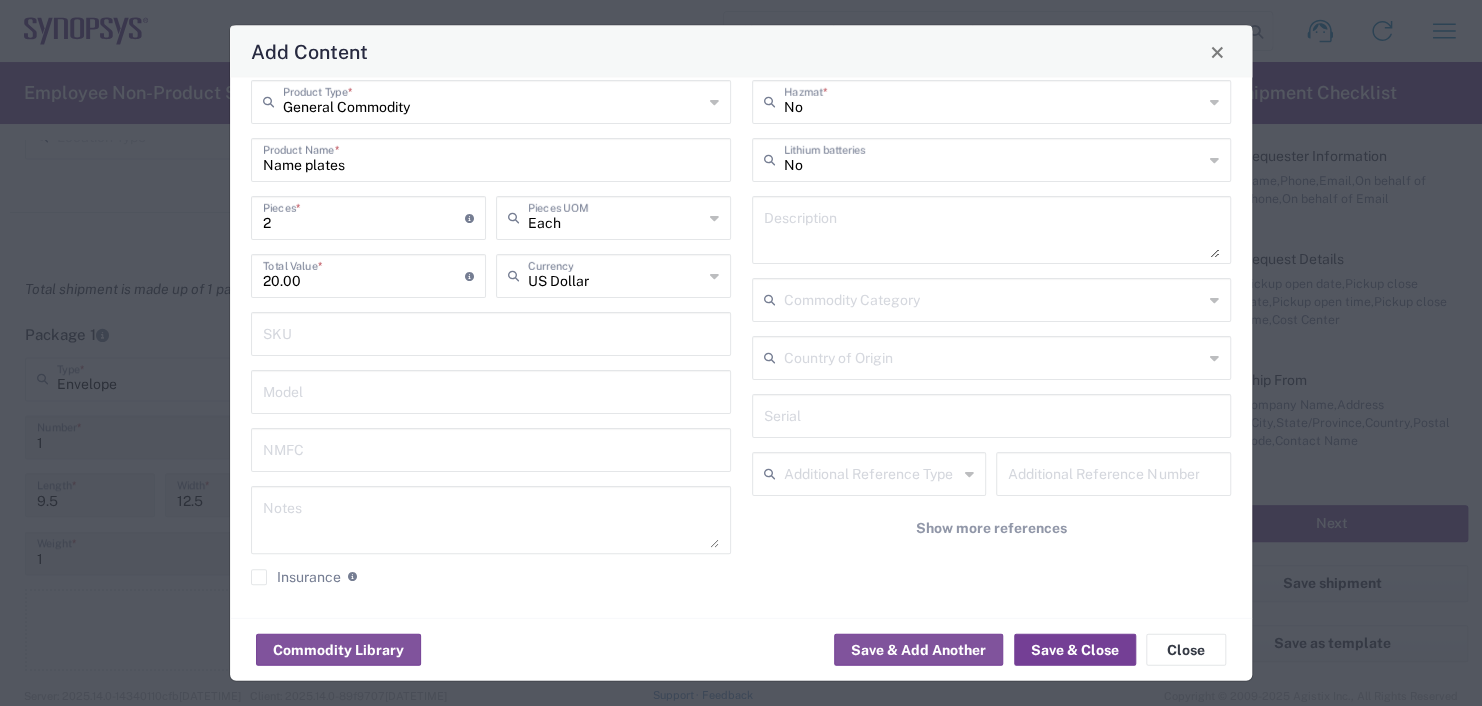 click on "Save & Close" 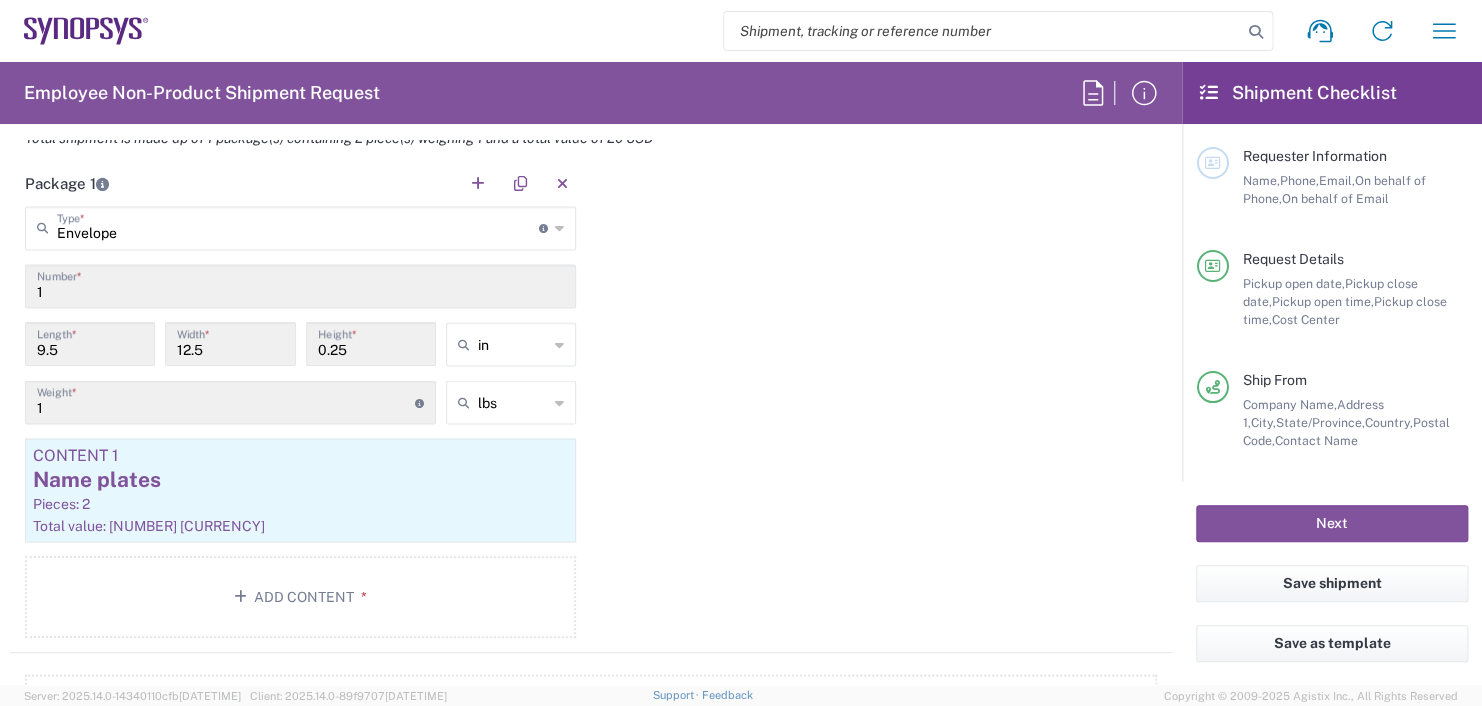 scroll, scrollTop: 1900, scrollLeft: 0, axis: vertical 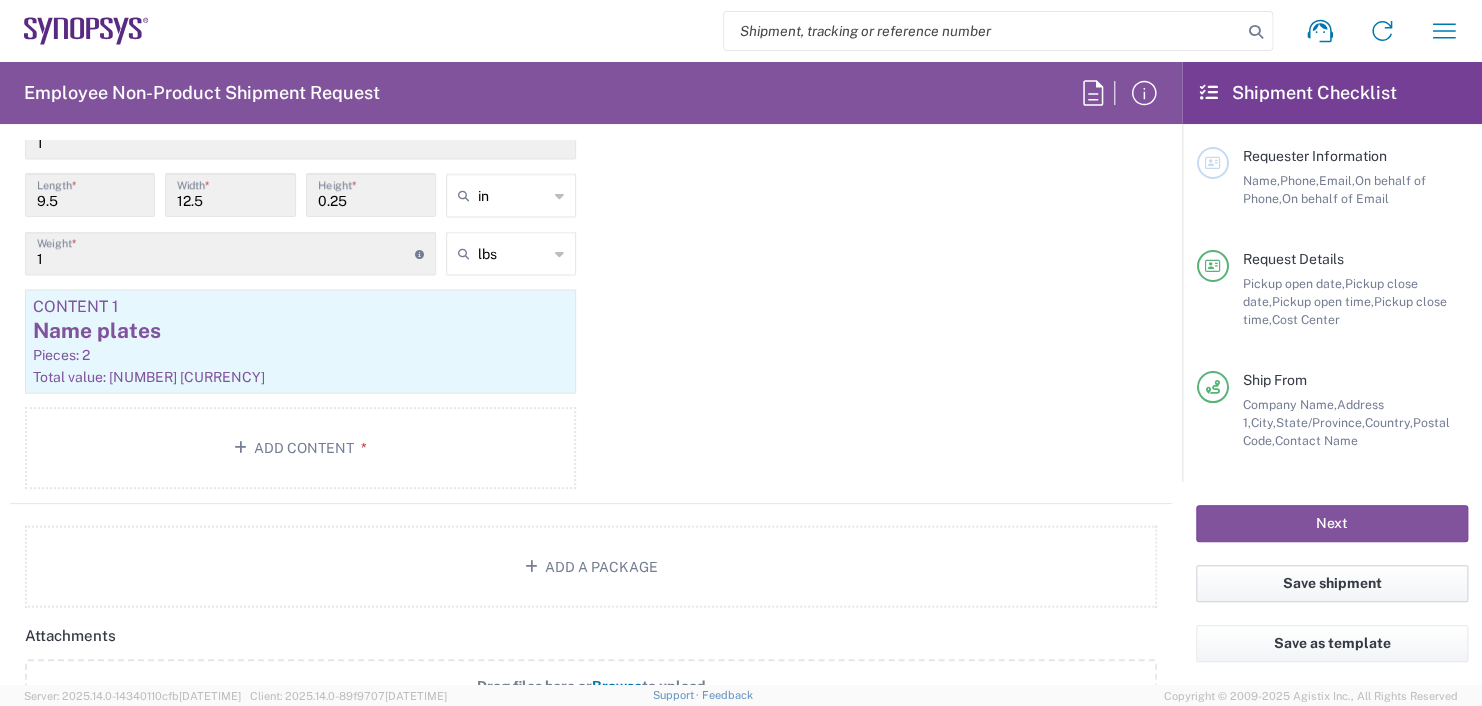 click on "Save shipment" 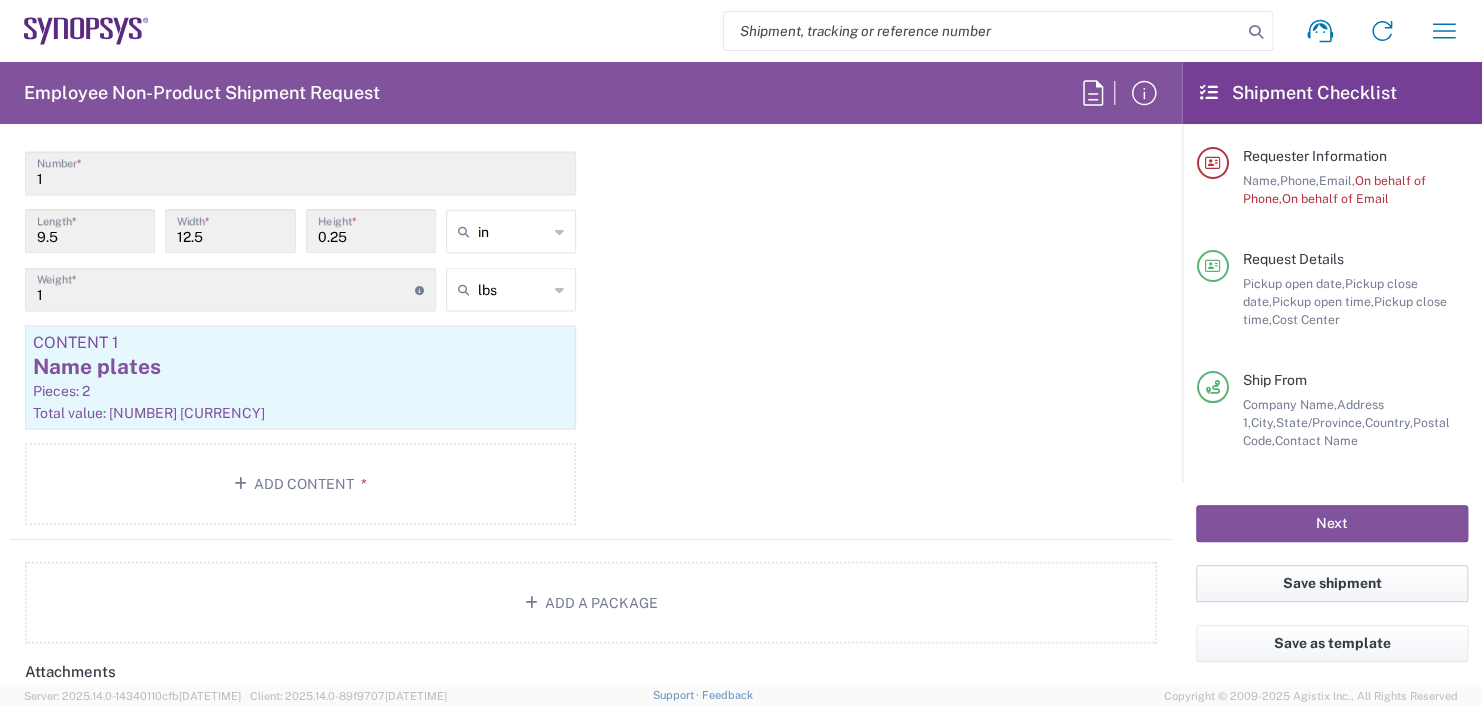 scroll, scrollTop: 1936, scrollLeft: 0, axis: vertical 